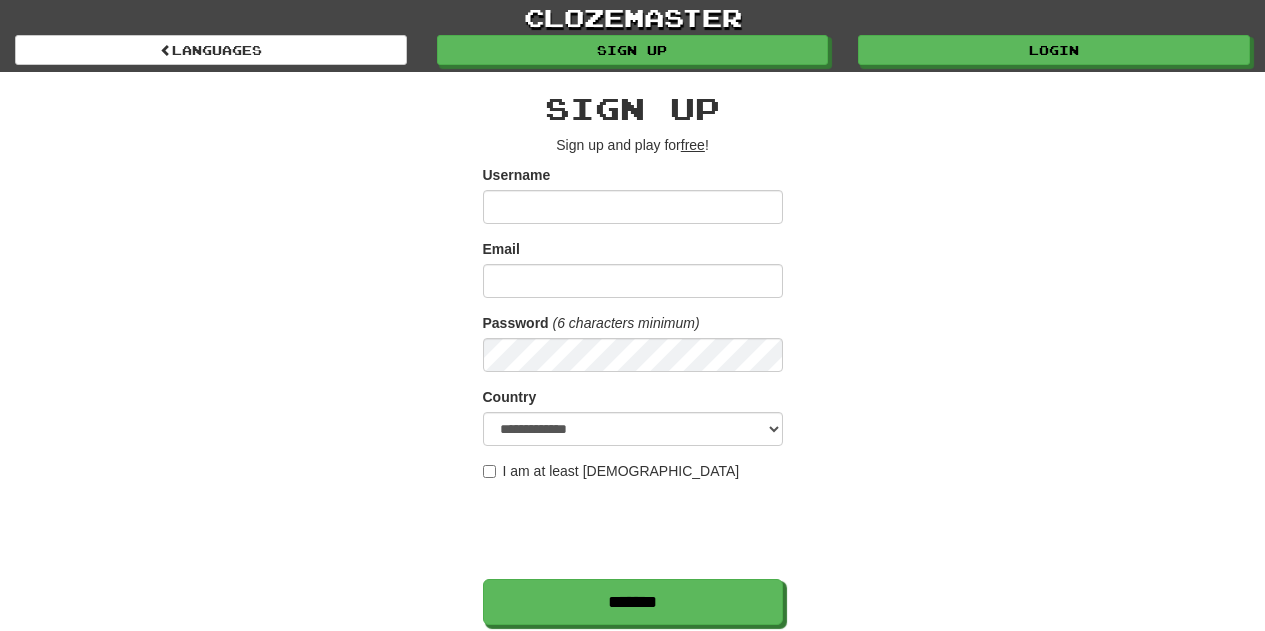 scroll, scrollTop: 0, scrollLeft: 0, axis: both 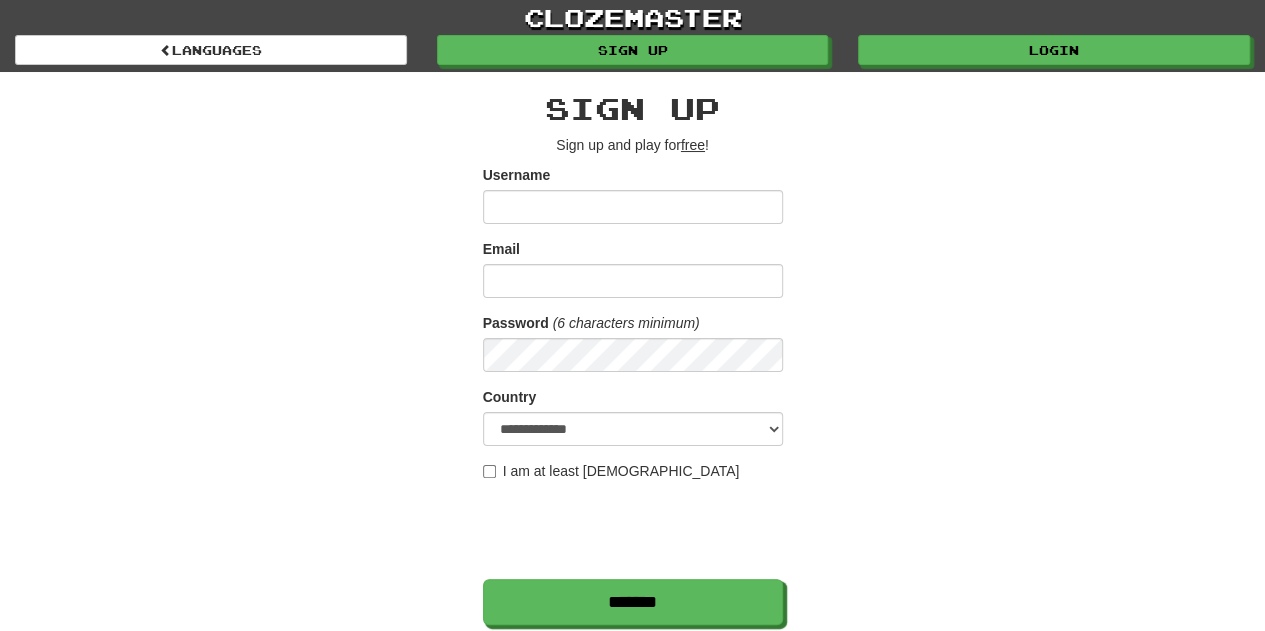 click on "clozemaster
Languages
Sign up
Login
Languages" at bounding box center (632, 36) 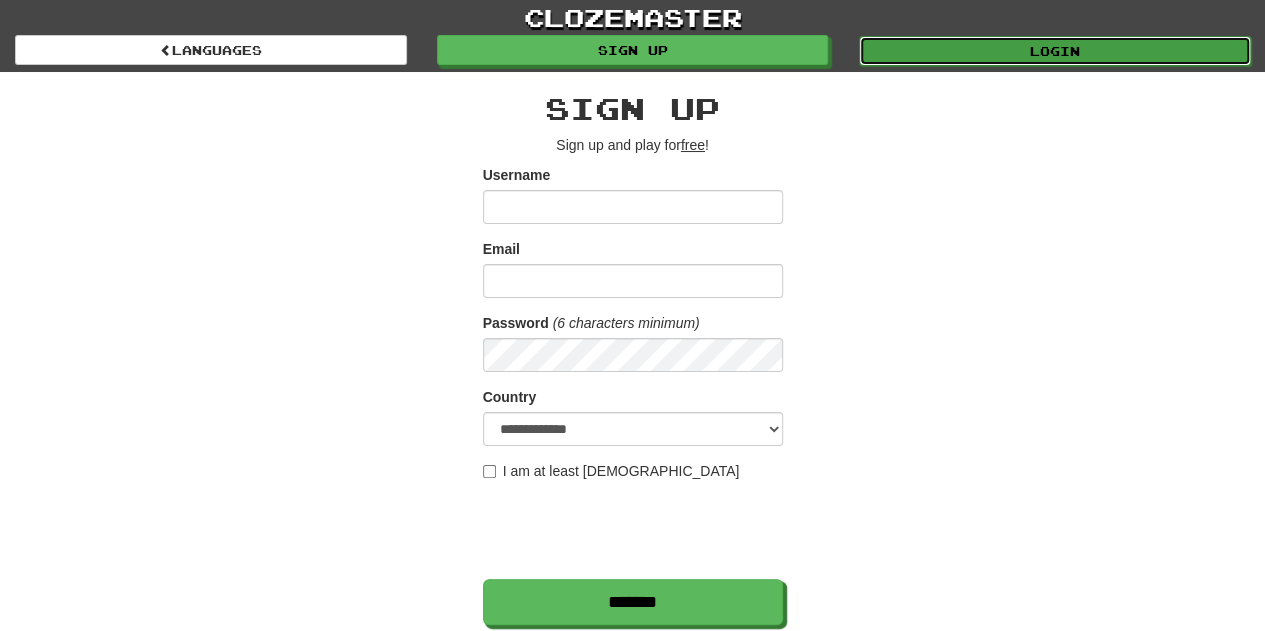 click on "Login" at bounding box center (1055, 51) 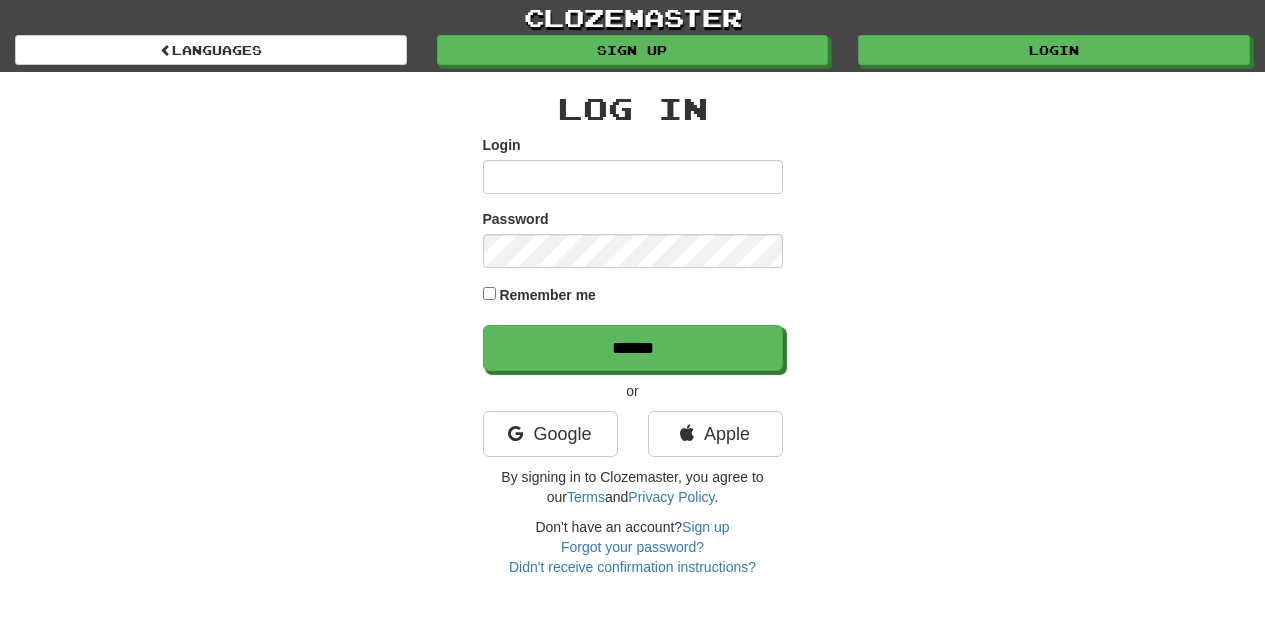 scroll, scrollTop: 0, scrollLeft: 0, axis: both 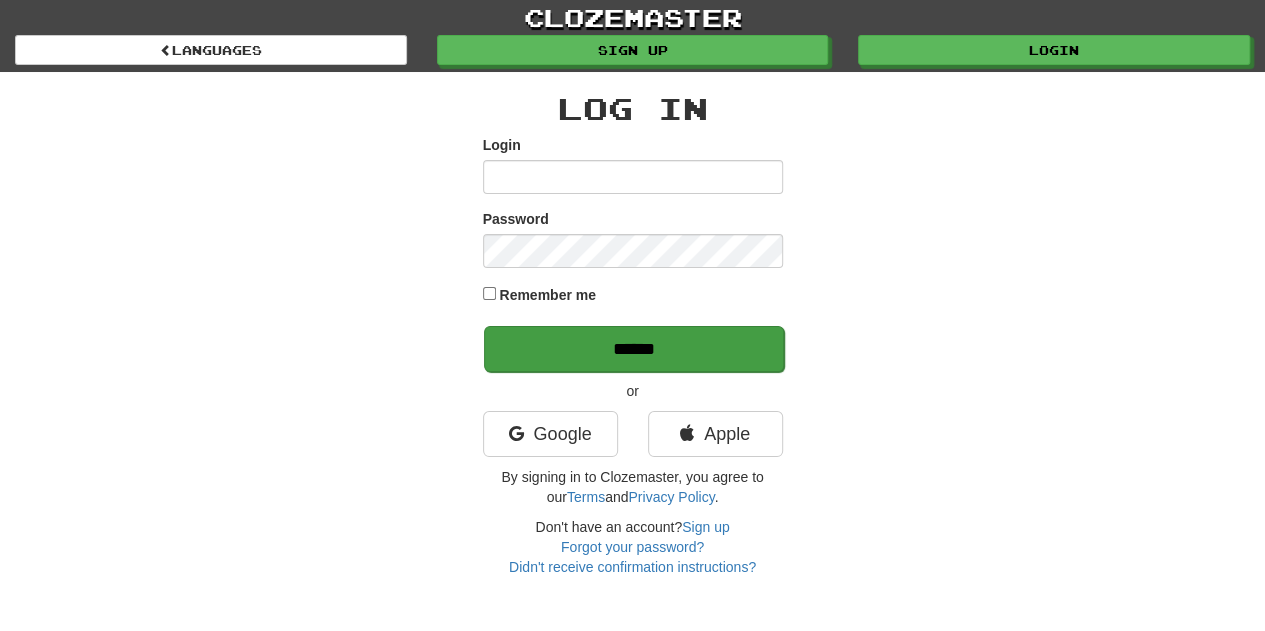 type on "*********" 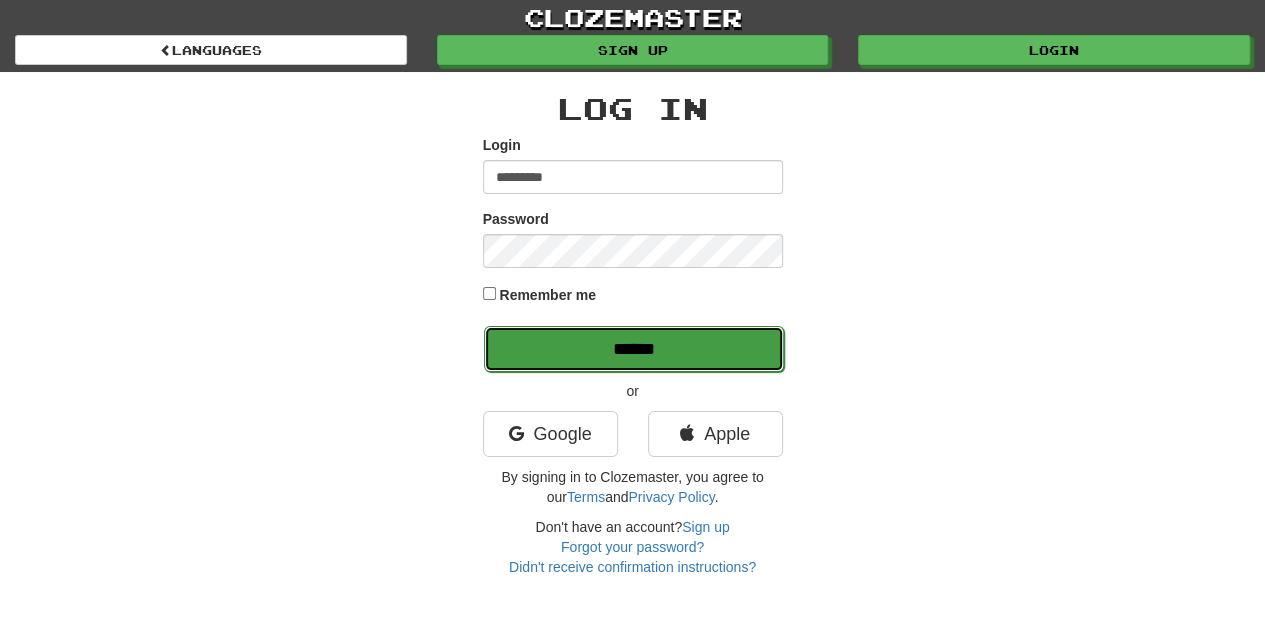 click on "******" at bounding box center [634, 349] 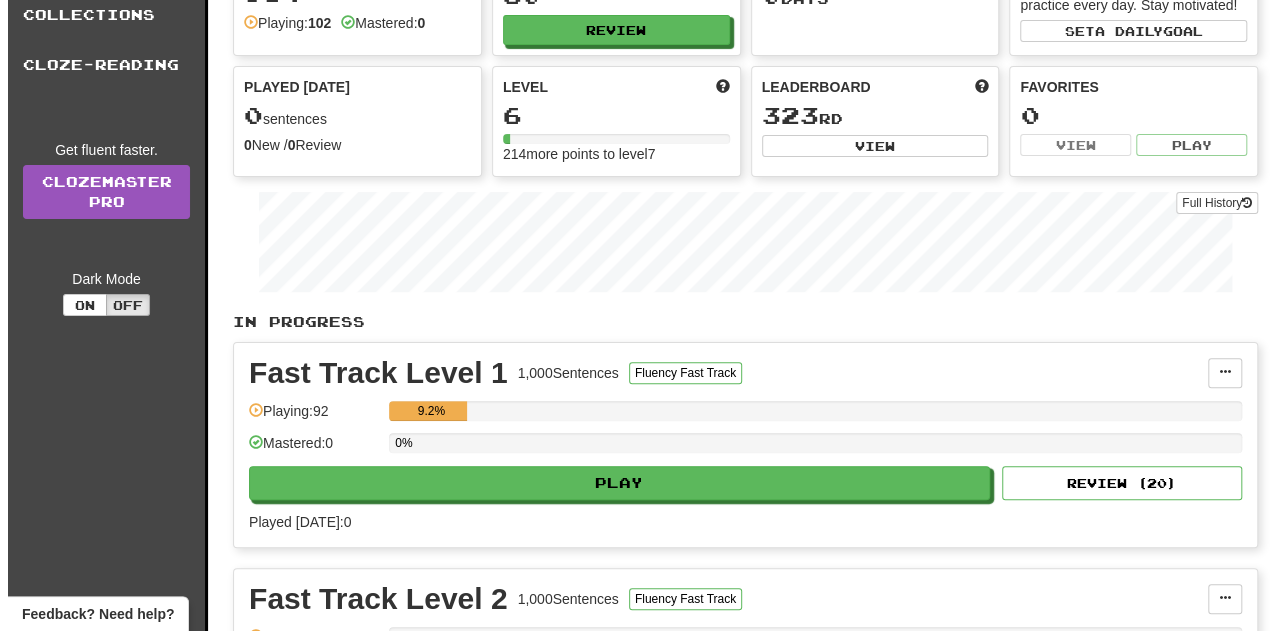 scroll, scrollTop: 122, scrollLeft: 0, axis: vertical 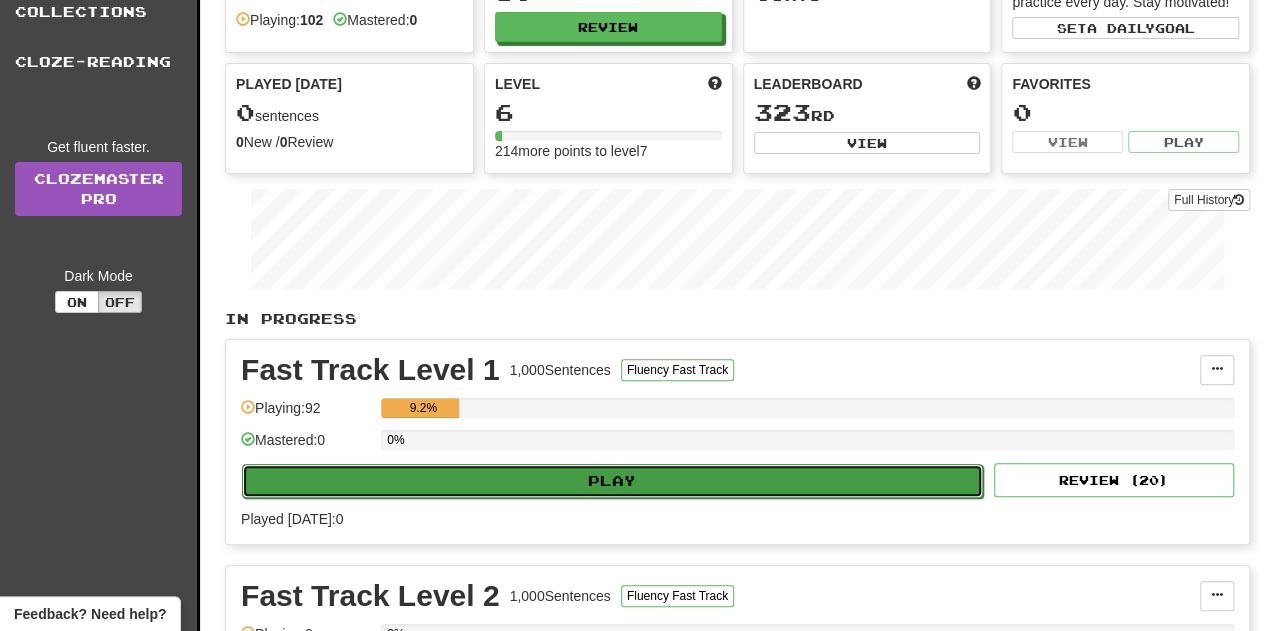 click on "Play" at bounding box center [612, 481] 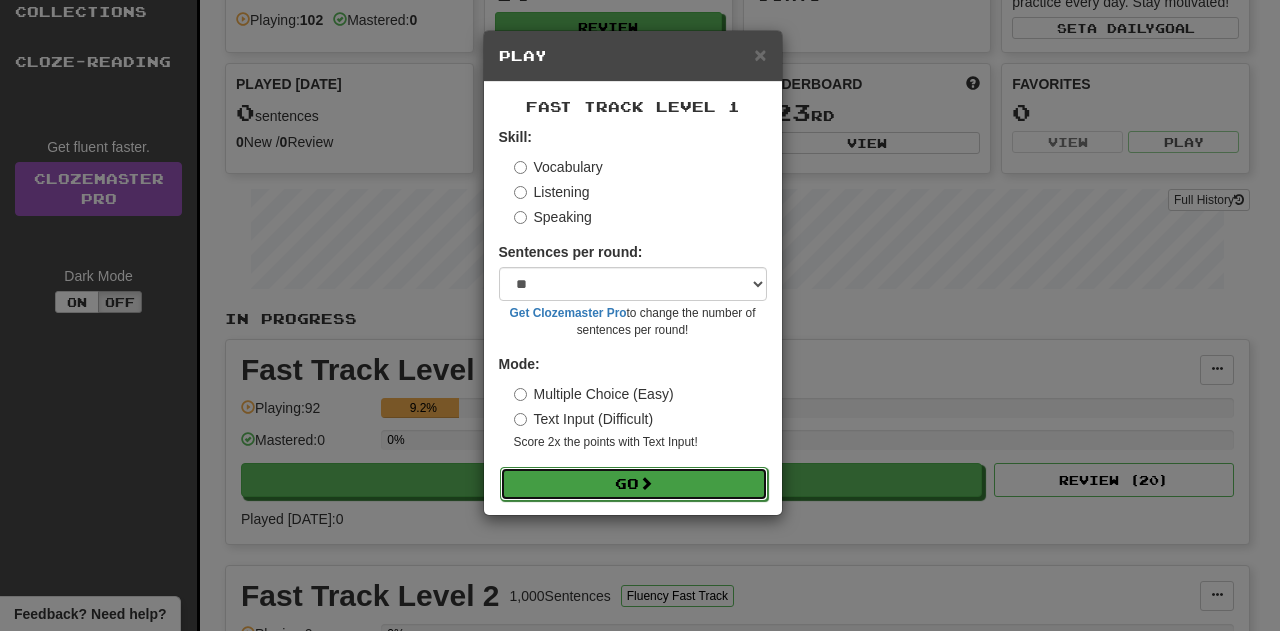 click on "Go" at bounding box center (634, 484) 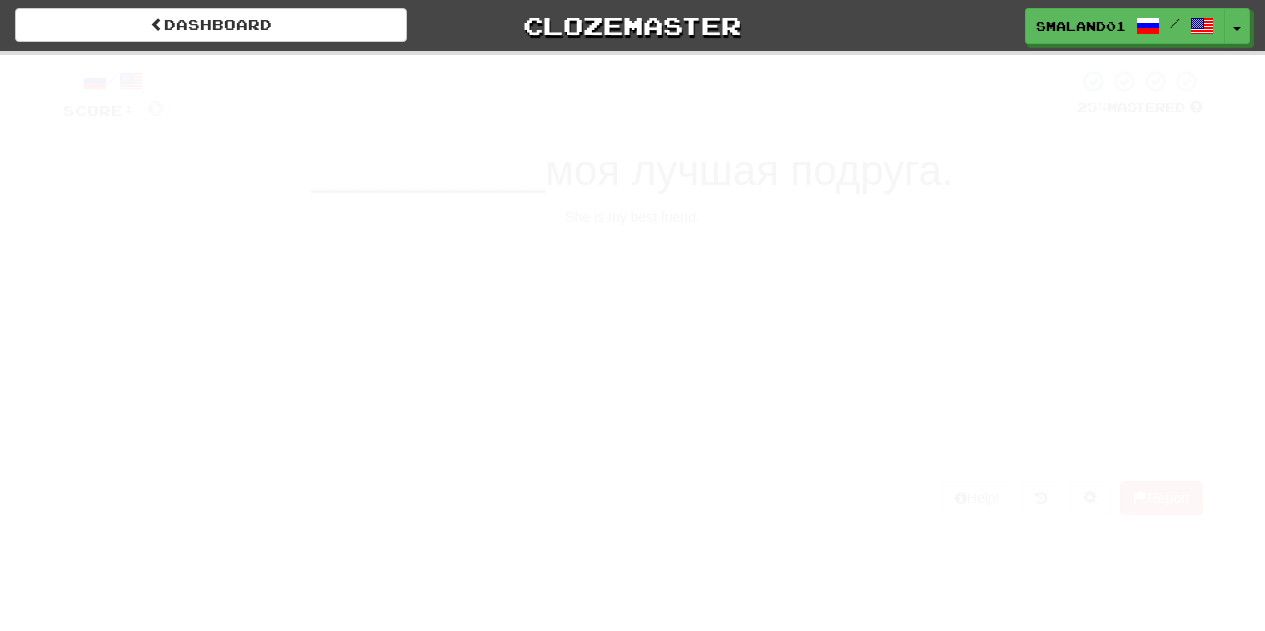 scroll, scrollTop: 0, scrollLeft: 0, axis: both 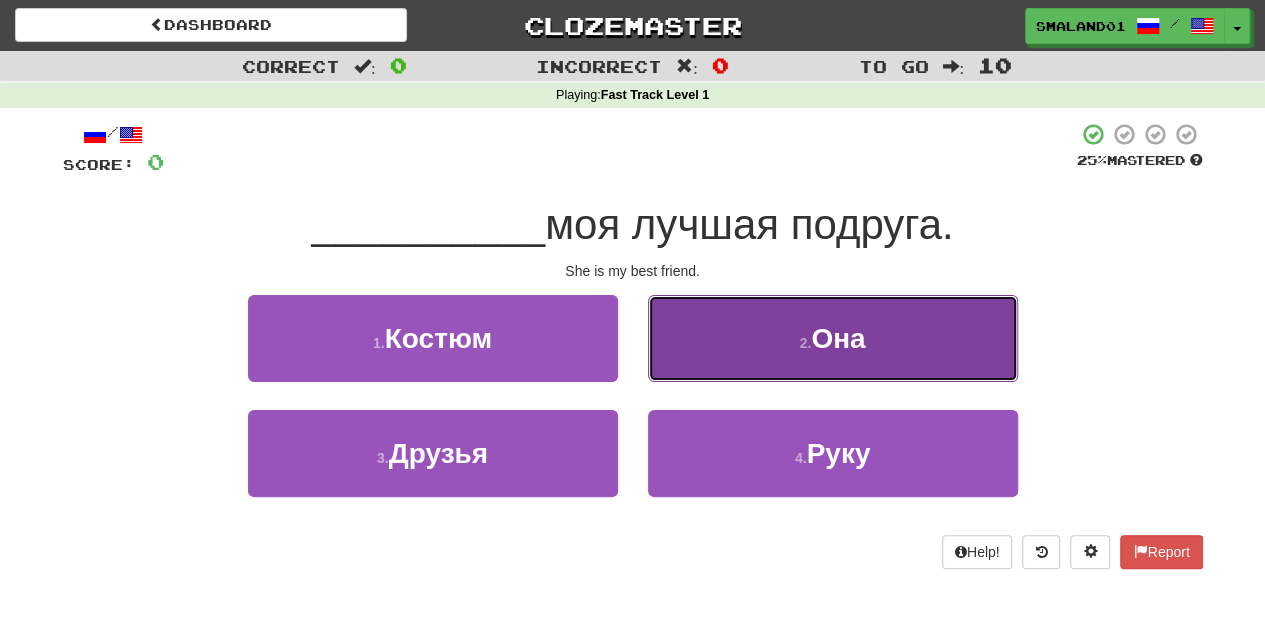 click on "2 .  Она" at bounding box center (833, 338) 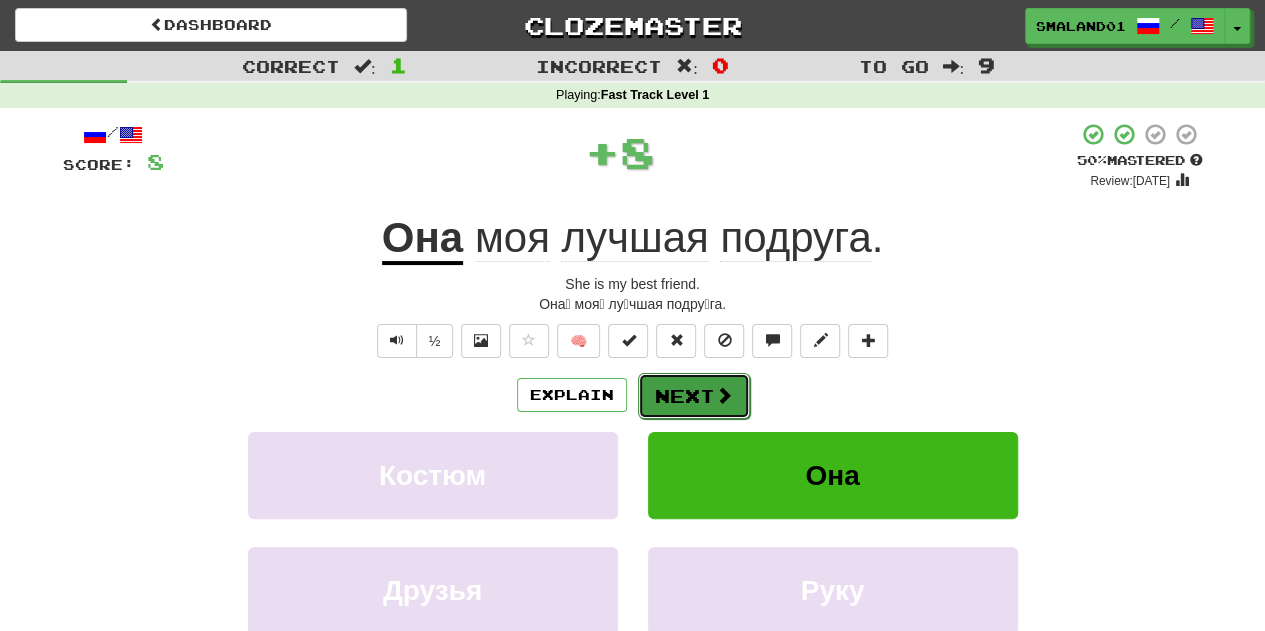 click on "Next" at bounding box center [694, 396] 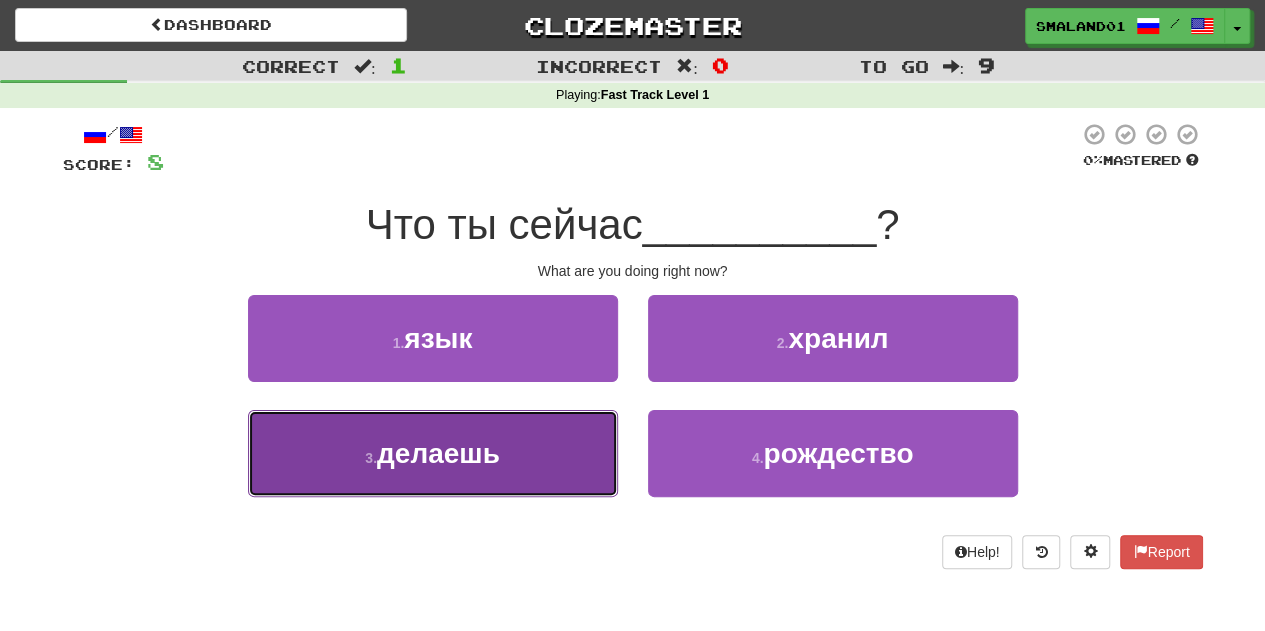 click on "3 .  делаешь" at bounding box center (433, 453) 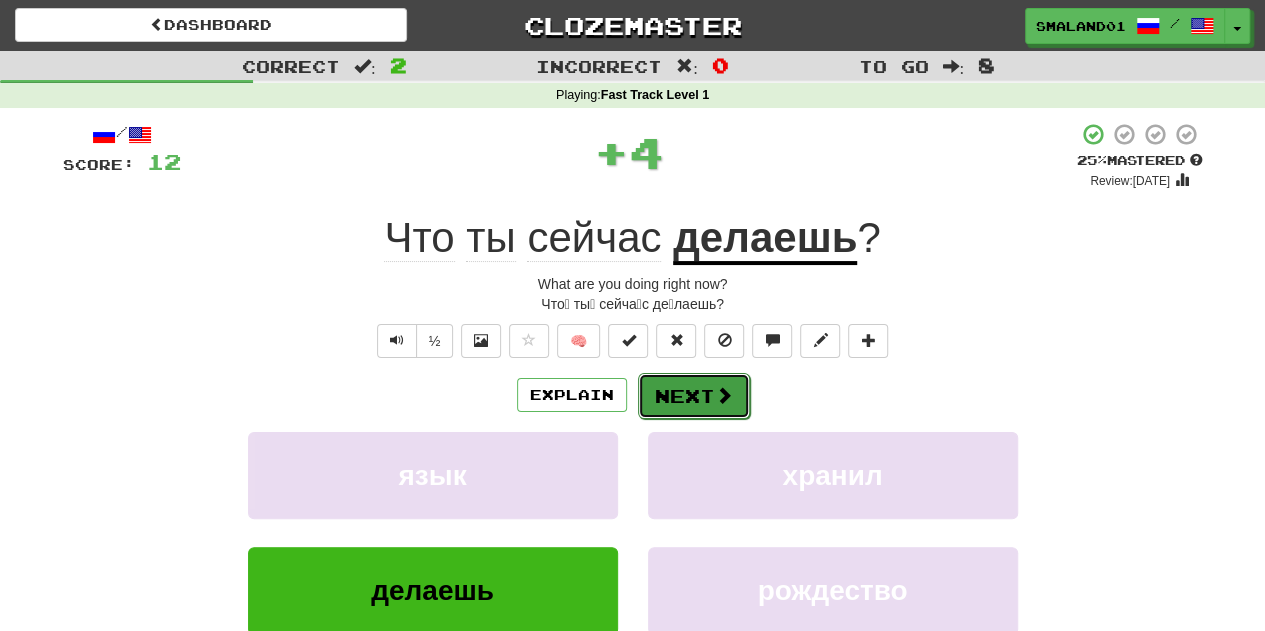 click on "Next" at bounding box center (694, 396) 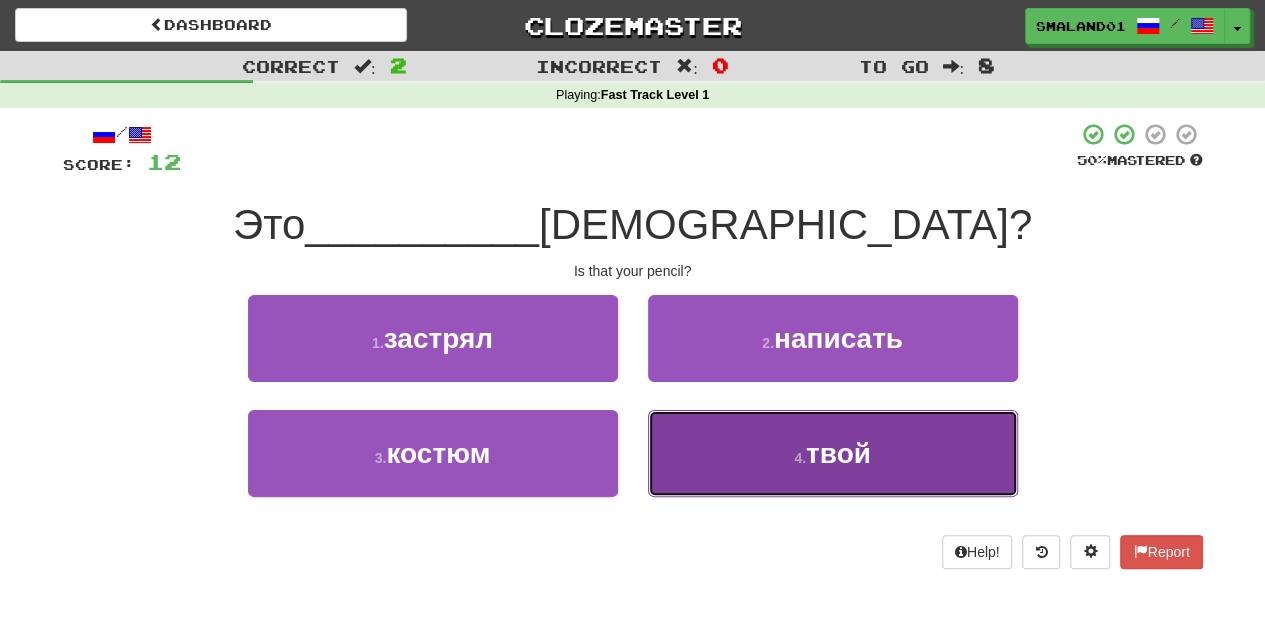 click on "4 .  твой" at bounding box center [833, 453] 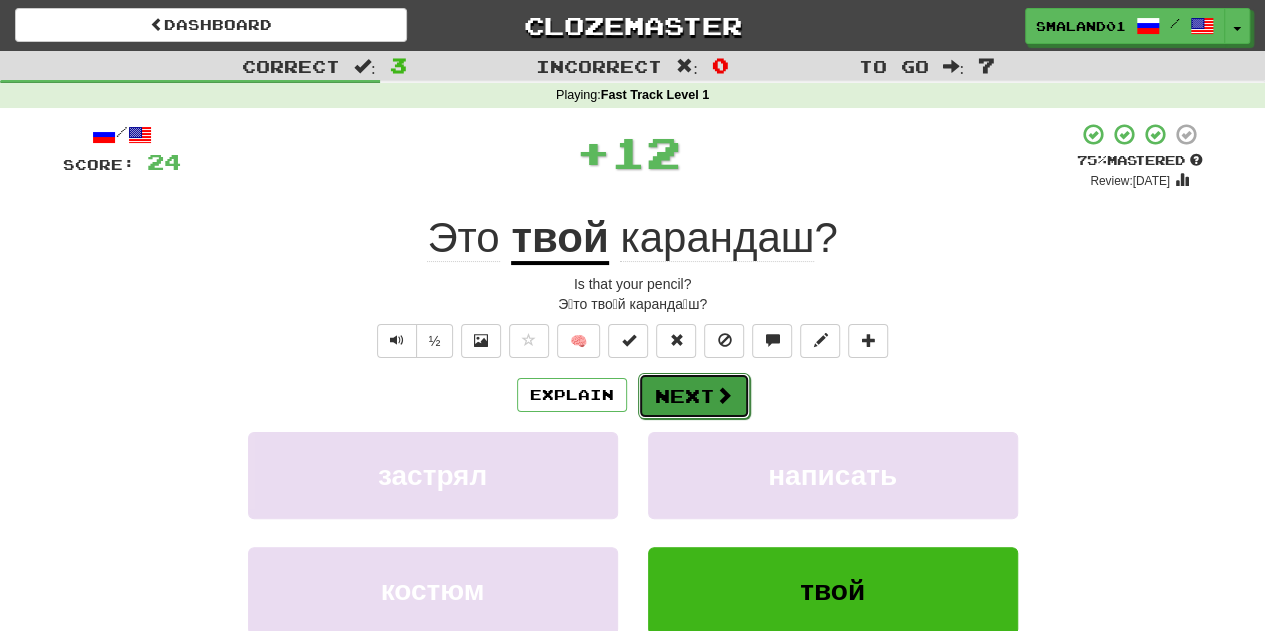 click on "Next" at bounding box center [694, 396] 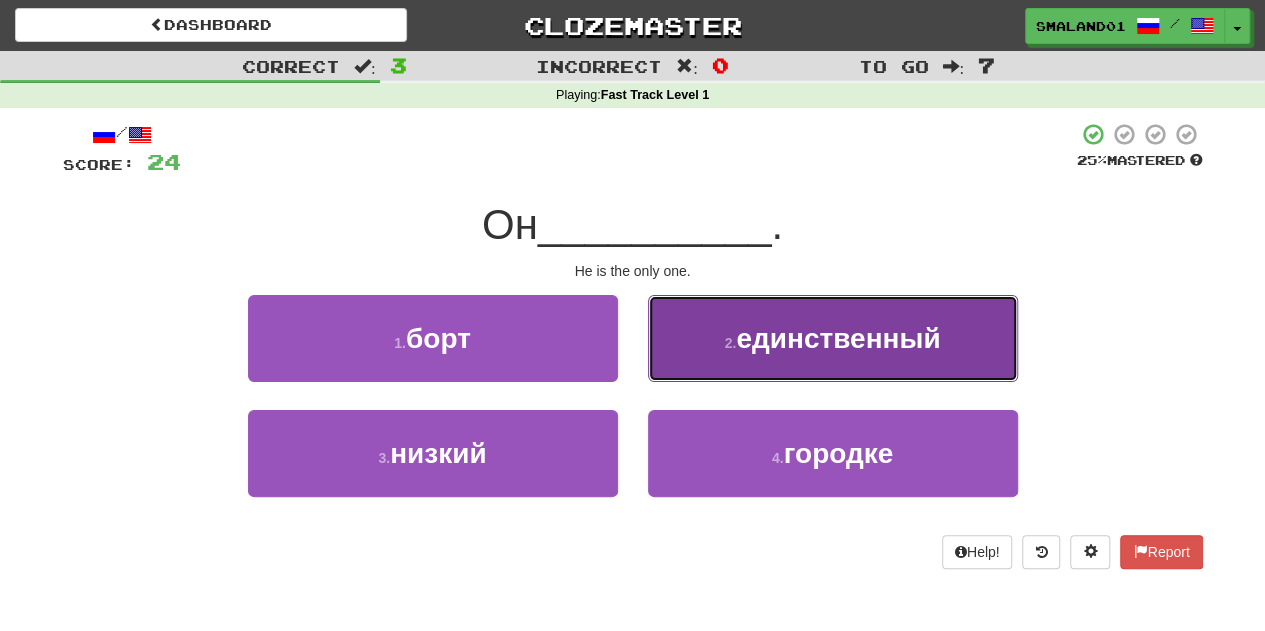 click on "2 .  единственный" at bounding box center (833, 338) 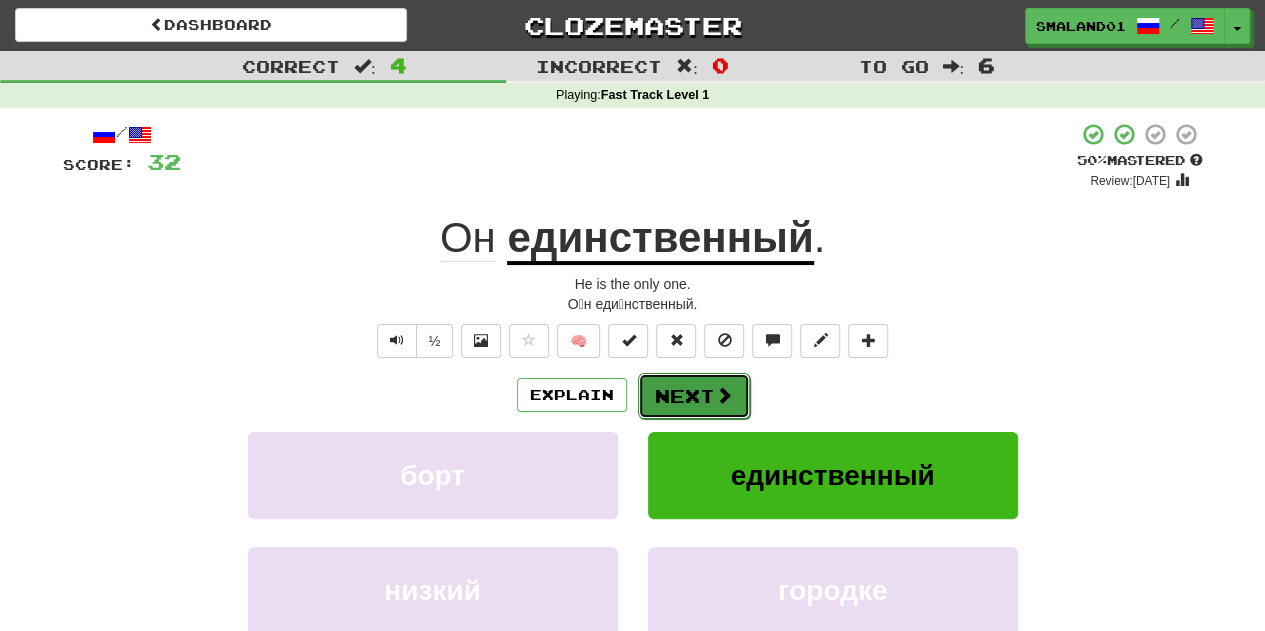 click on "Next" at bounding box center (694, 396) 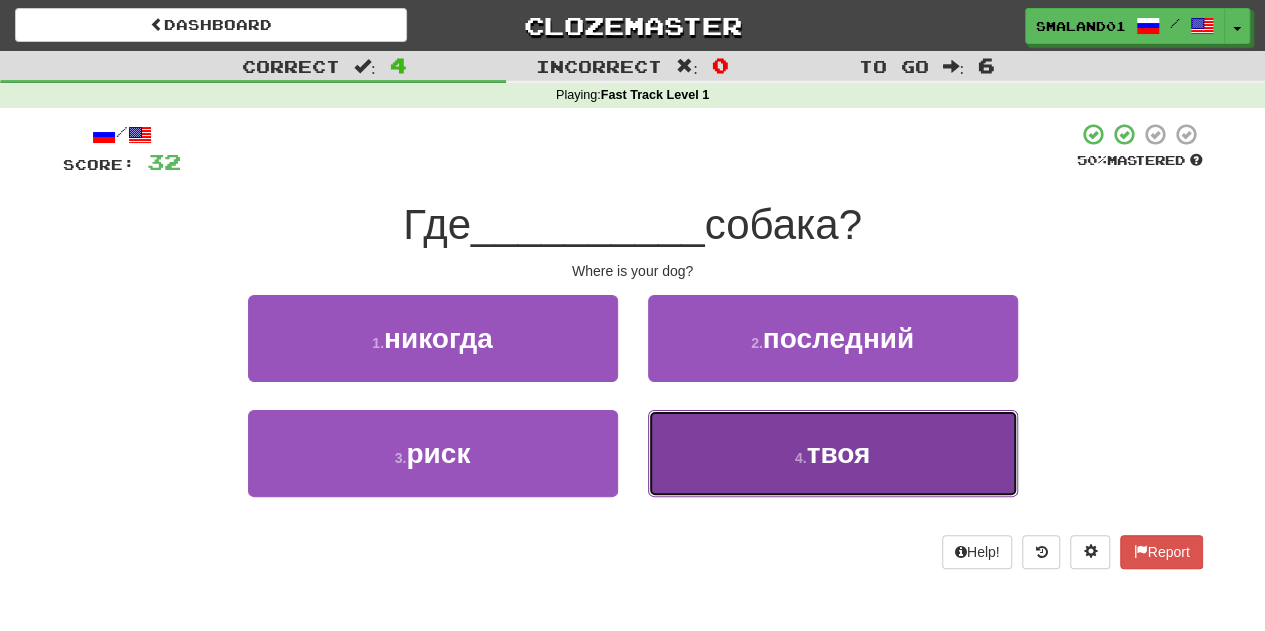 click on "4 .  твоя" at bounding box center [833, 453] 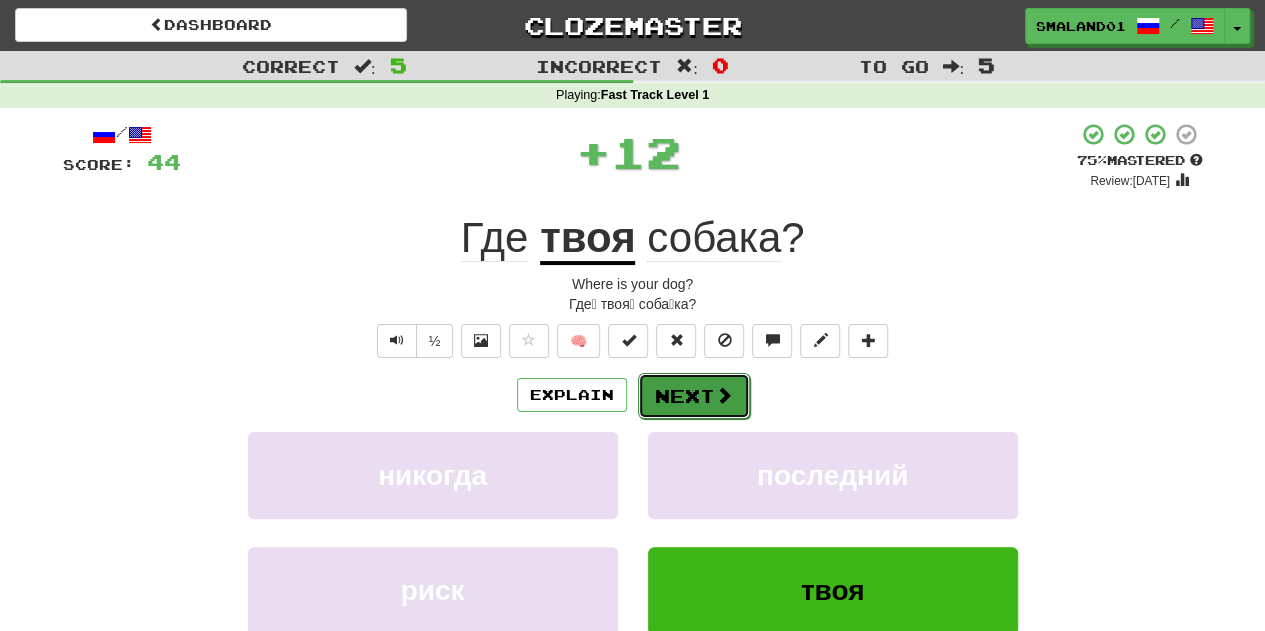 click on "Next" at bounding box center (694, 396) 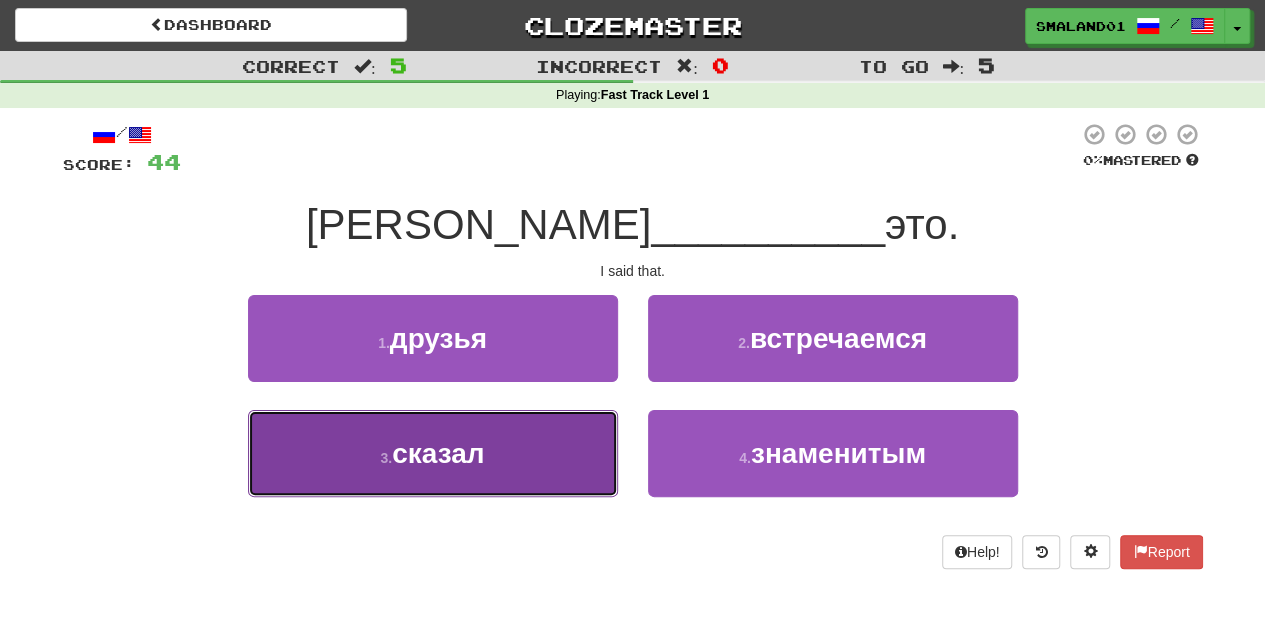 click on "3 .  сказал" at bounding box center (433, 453) 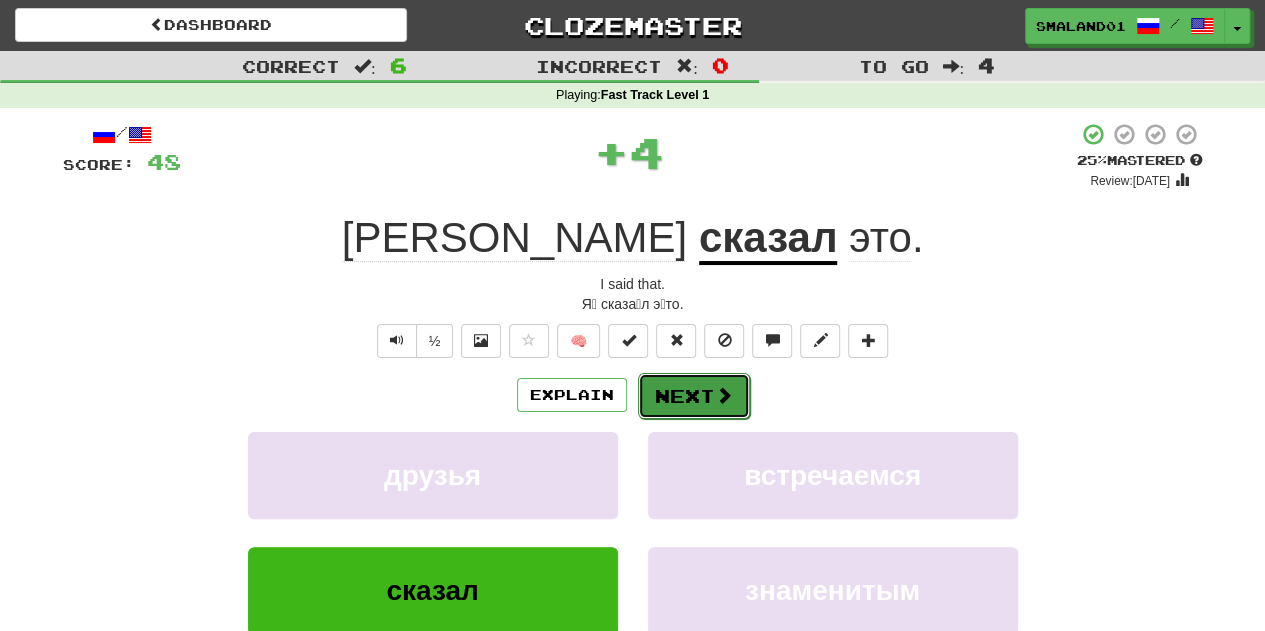 click on "Next" at bounding box center (694, 396) 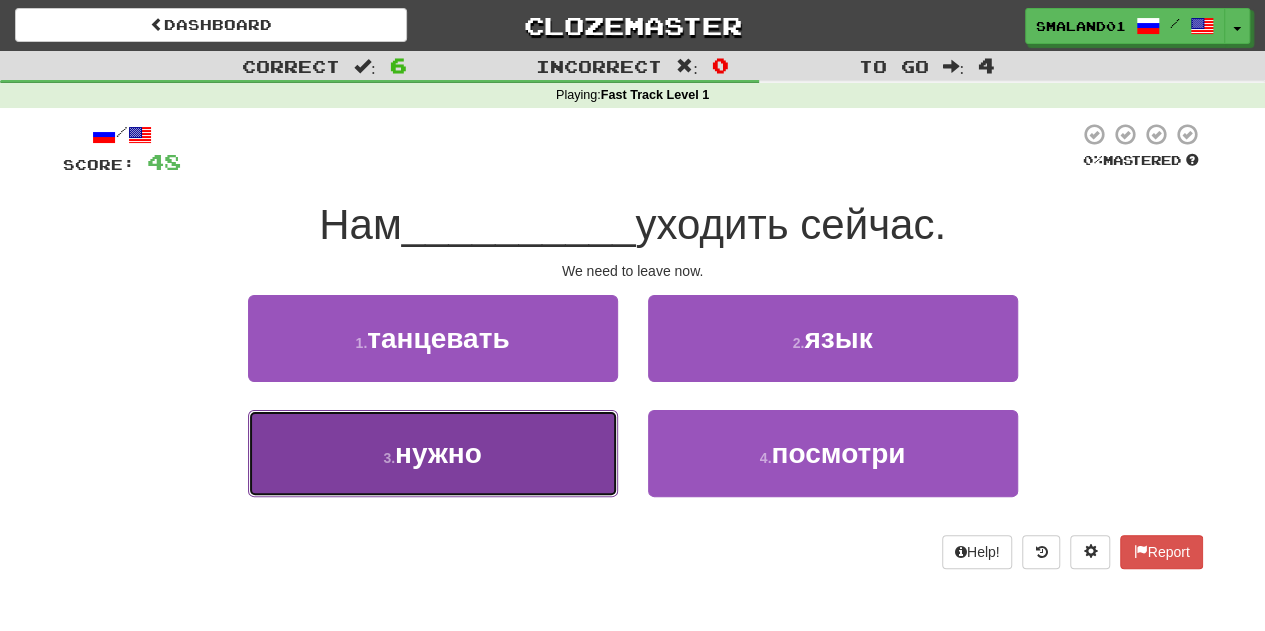 click on "3 .  нужно" at bounding box center [433, 453] 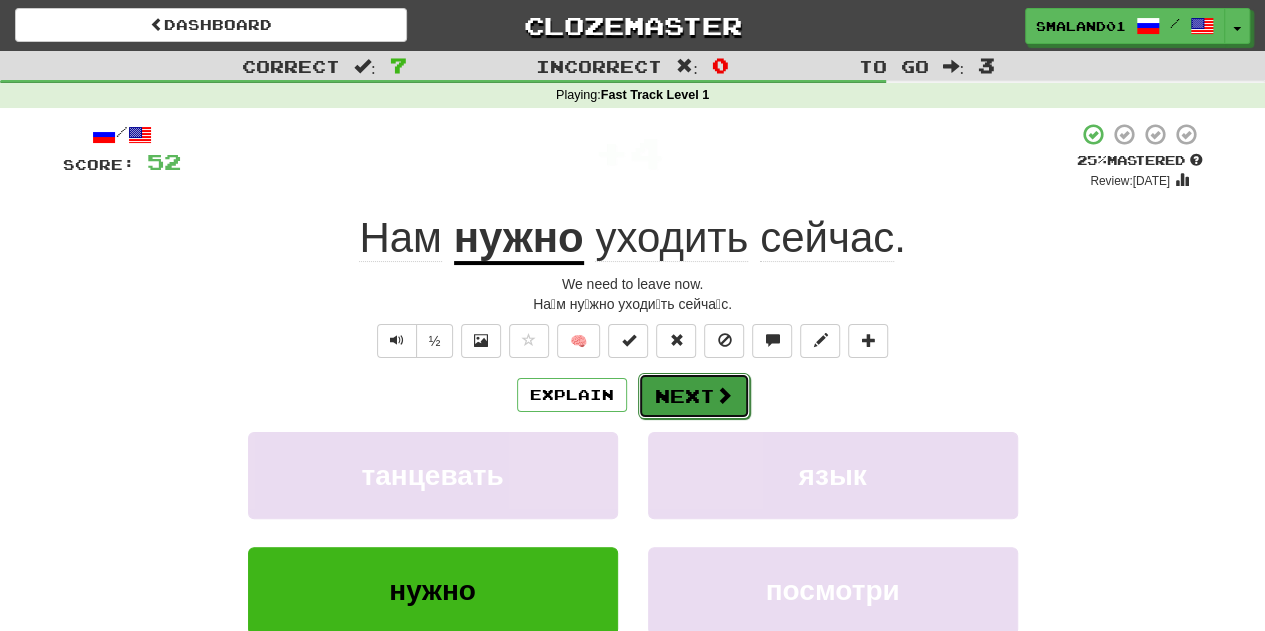 click on "Next" at bounding box center [694, 396] 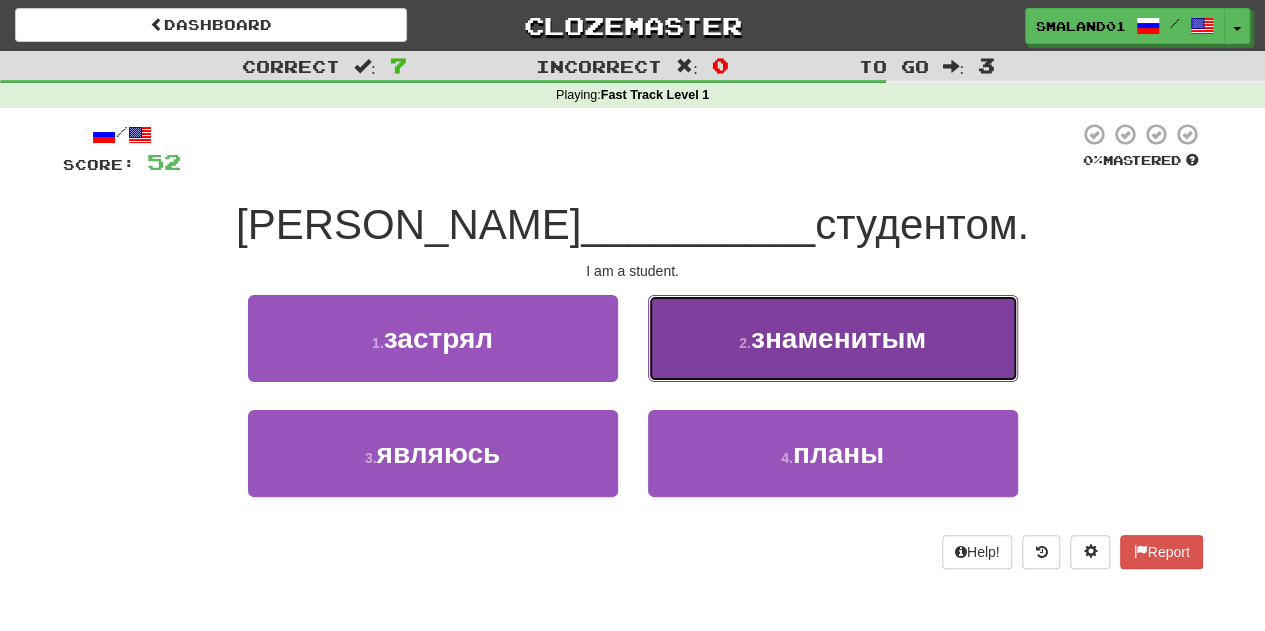 click on "2 .  знаменитым" at bounding box center [833, 338] 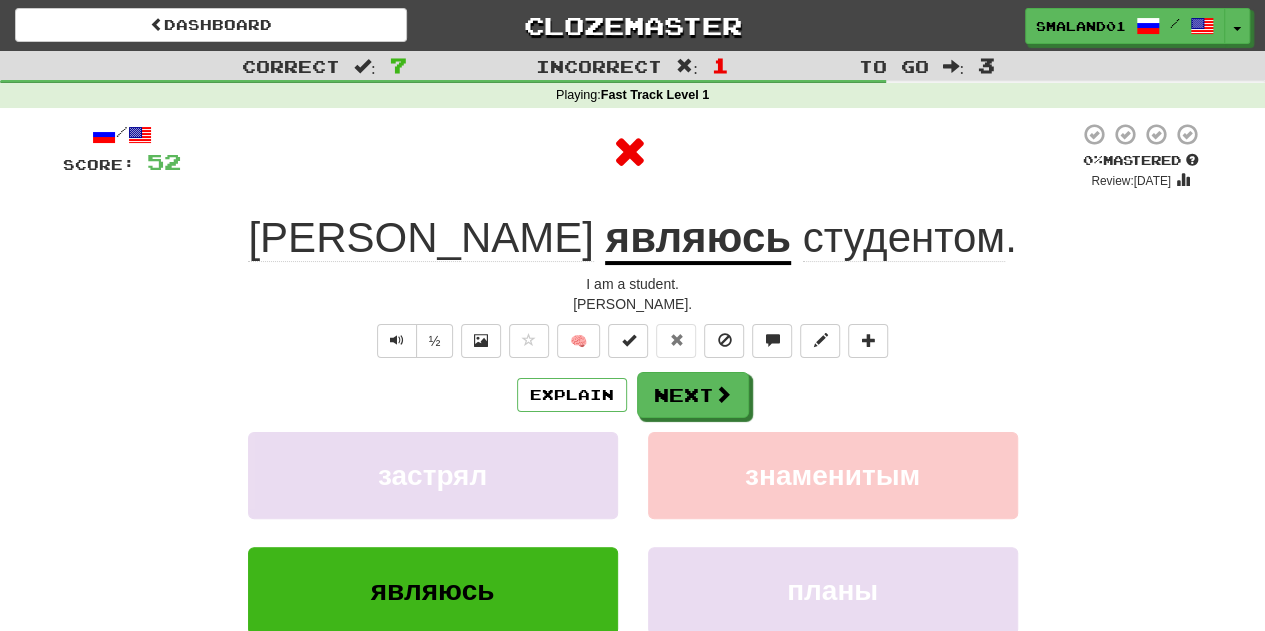 click on "являюсь" at bounding box center [697, 239] 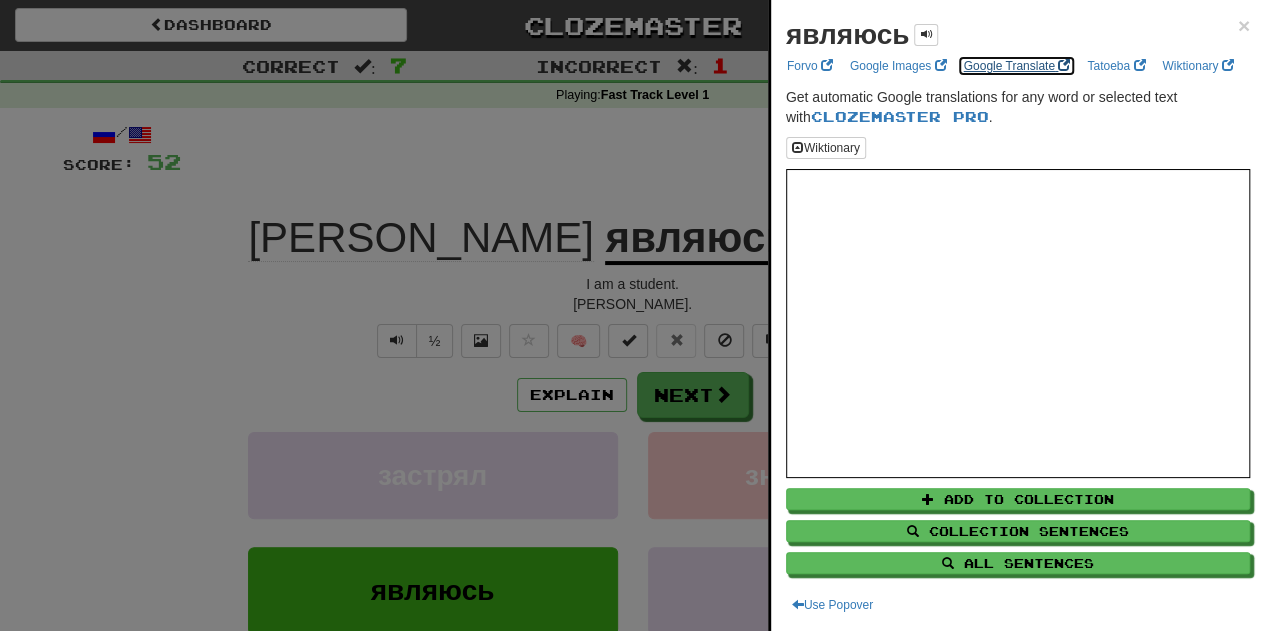 click on "Google Translate" at bounding box center [1016, 66] 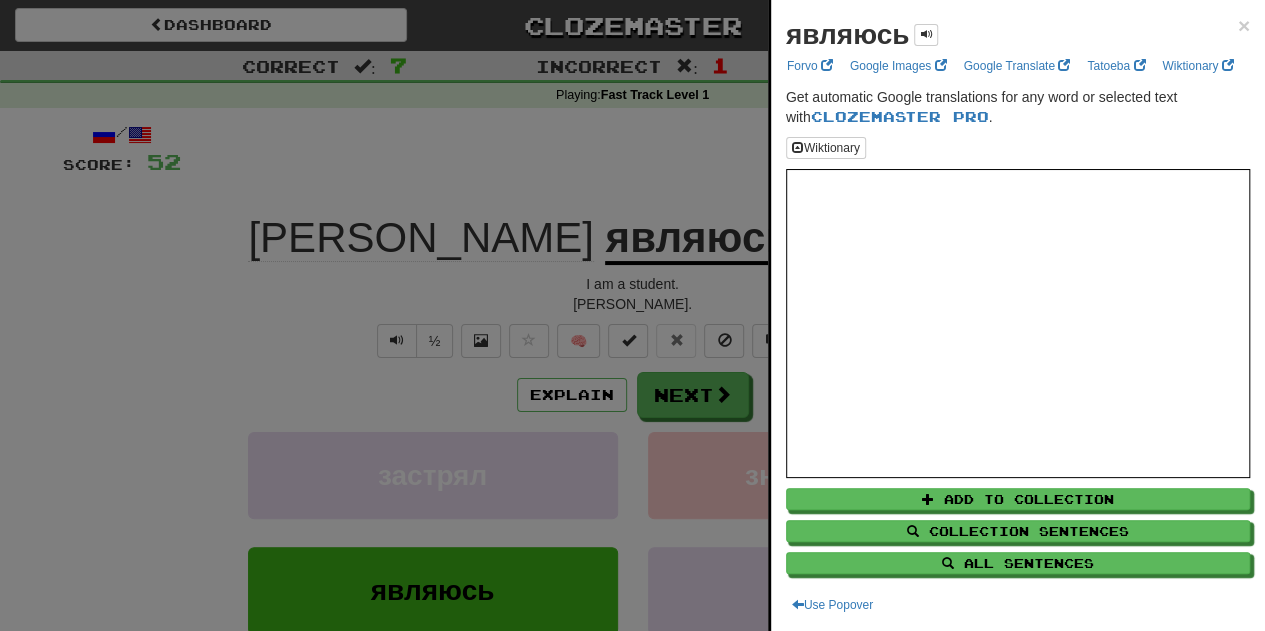 click at bounding box center (632, 315) 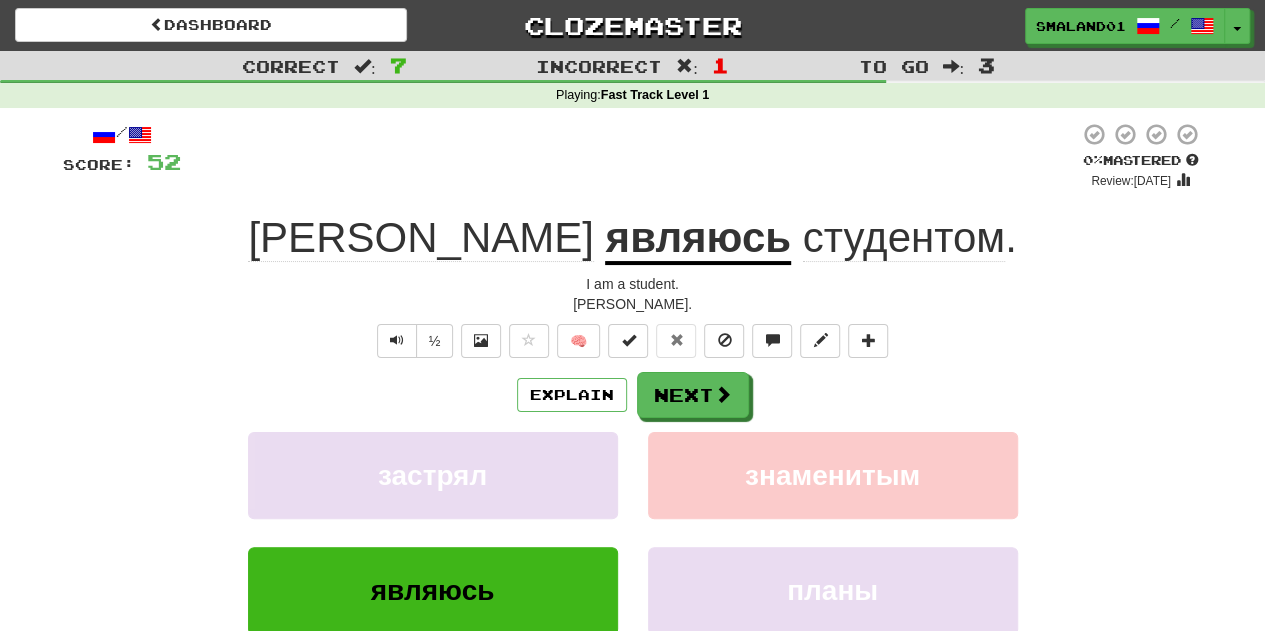 click on "являюсь" at bounding box center [697, 239] 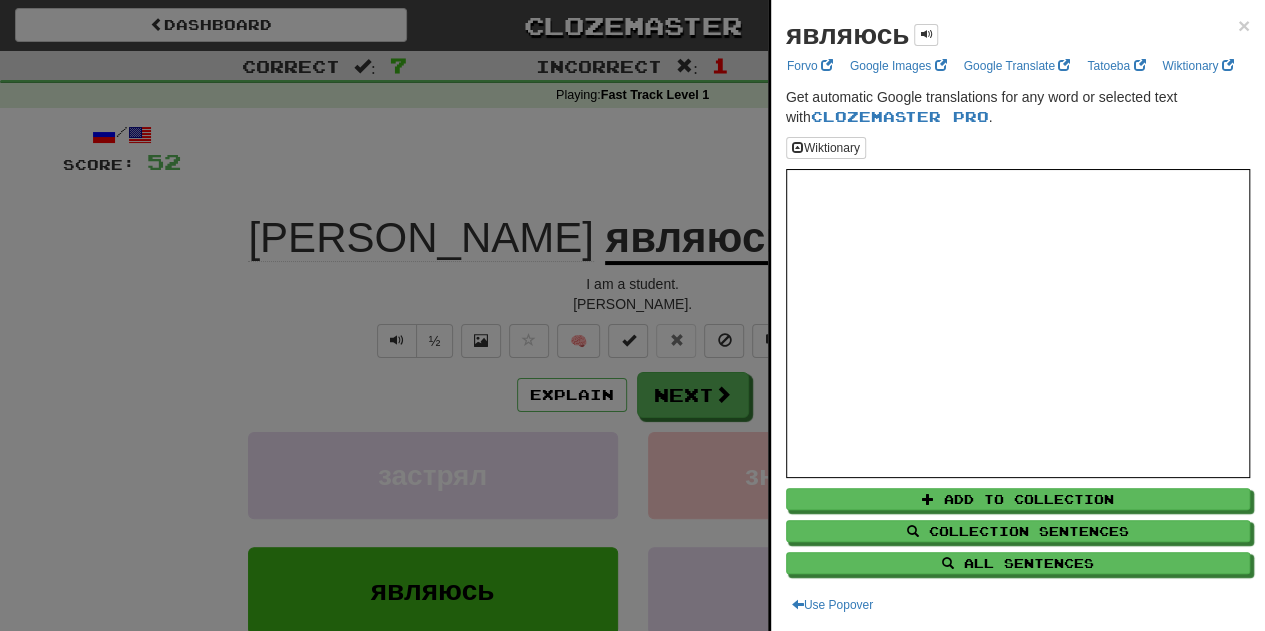 click at bounding box center (632, 315) 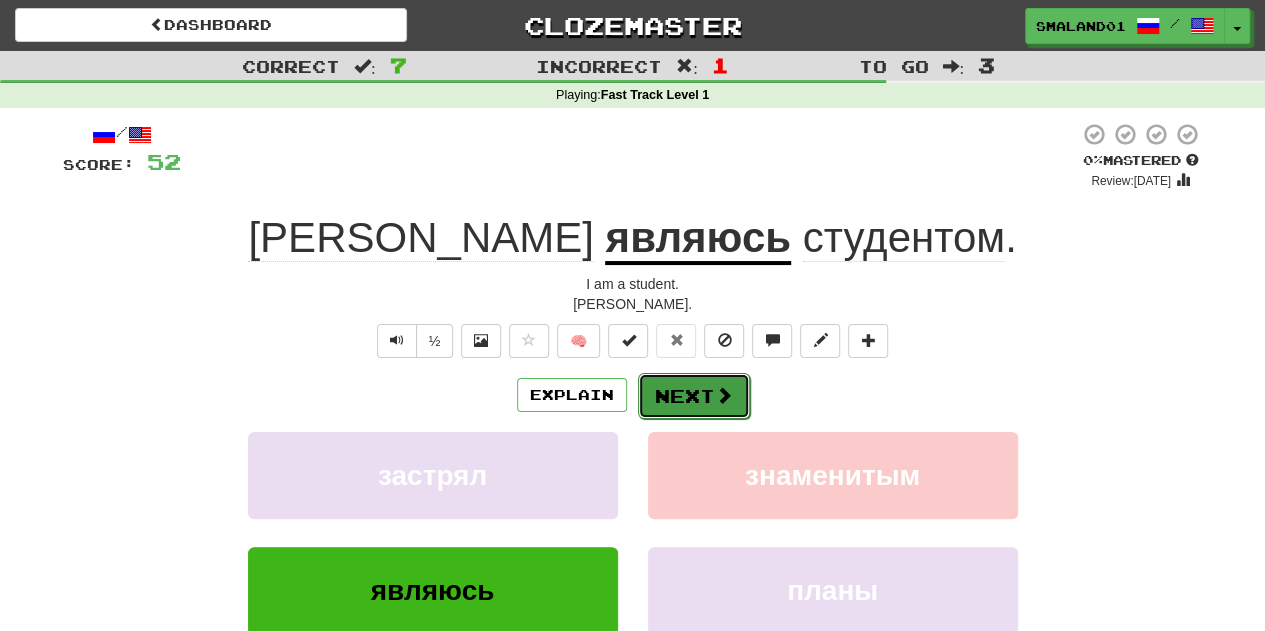 click on "Next" at bounding box center [694, 396] 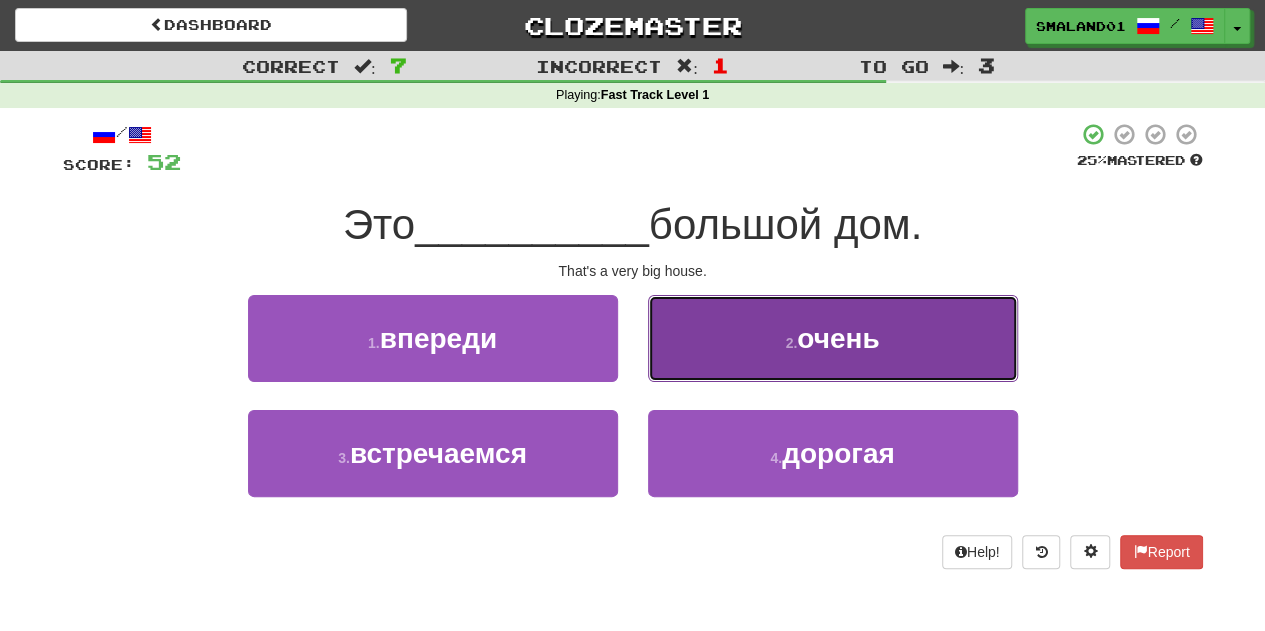 click on "2 .  очень" at bounding box center (833, 338) 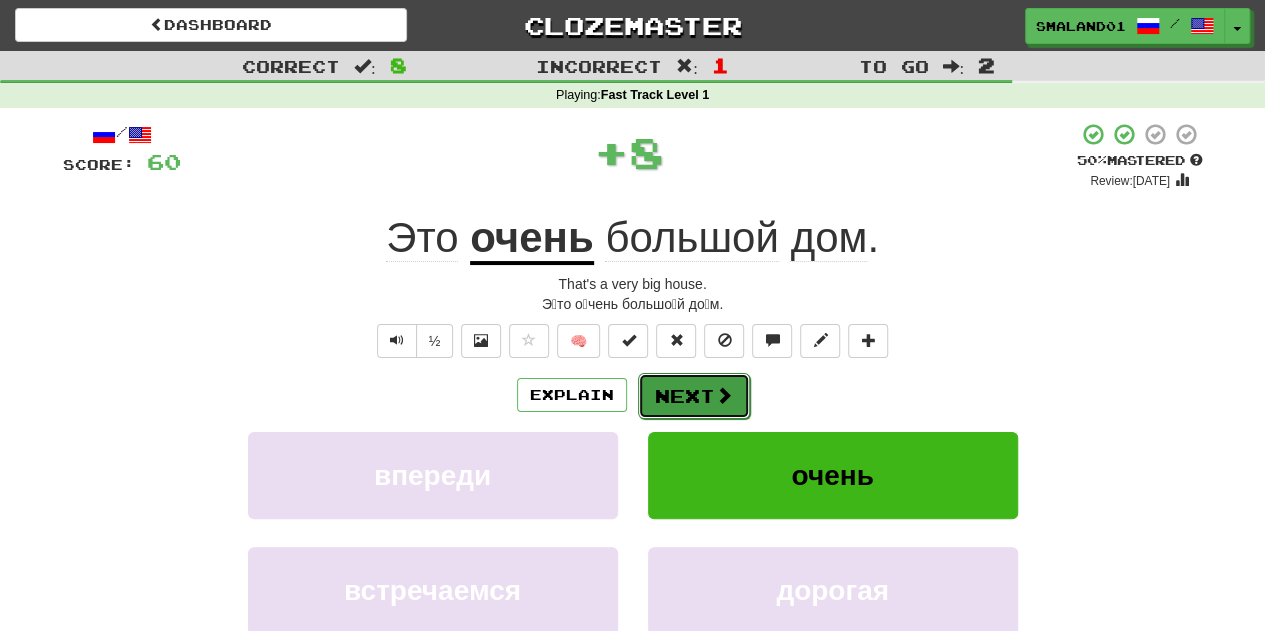 click on "Next" at bounding box center (694, 396) 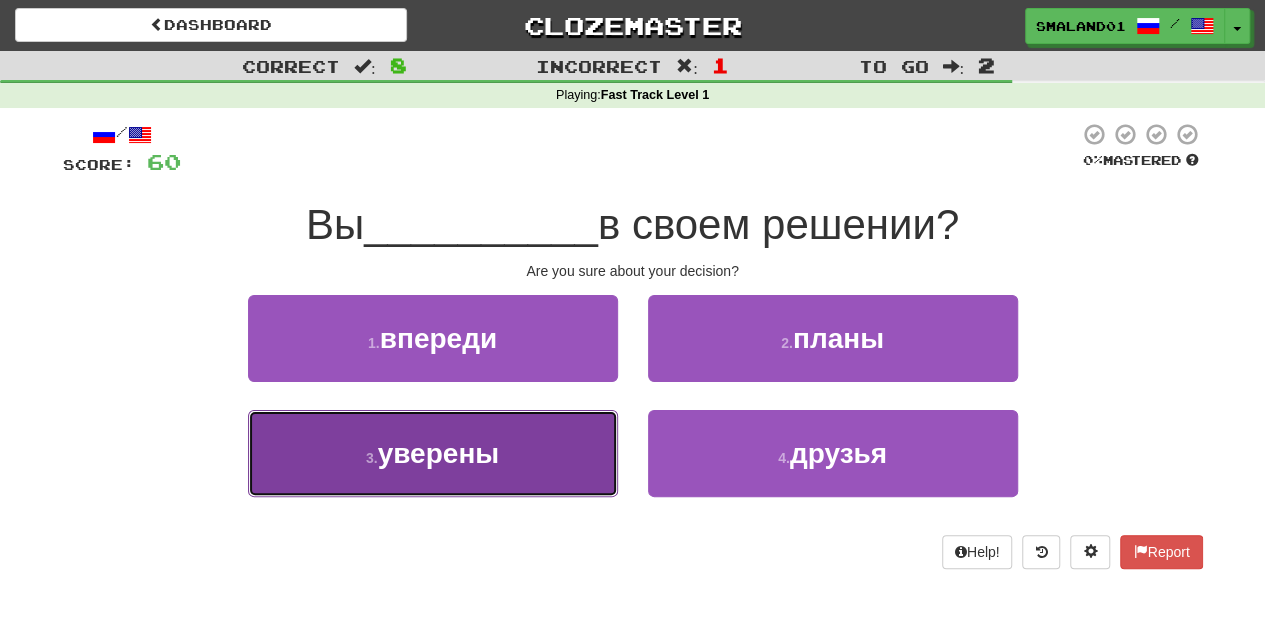 click on "3 .  уверены" at bounding box center (433, 453) 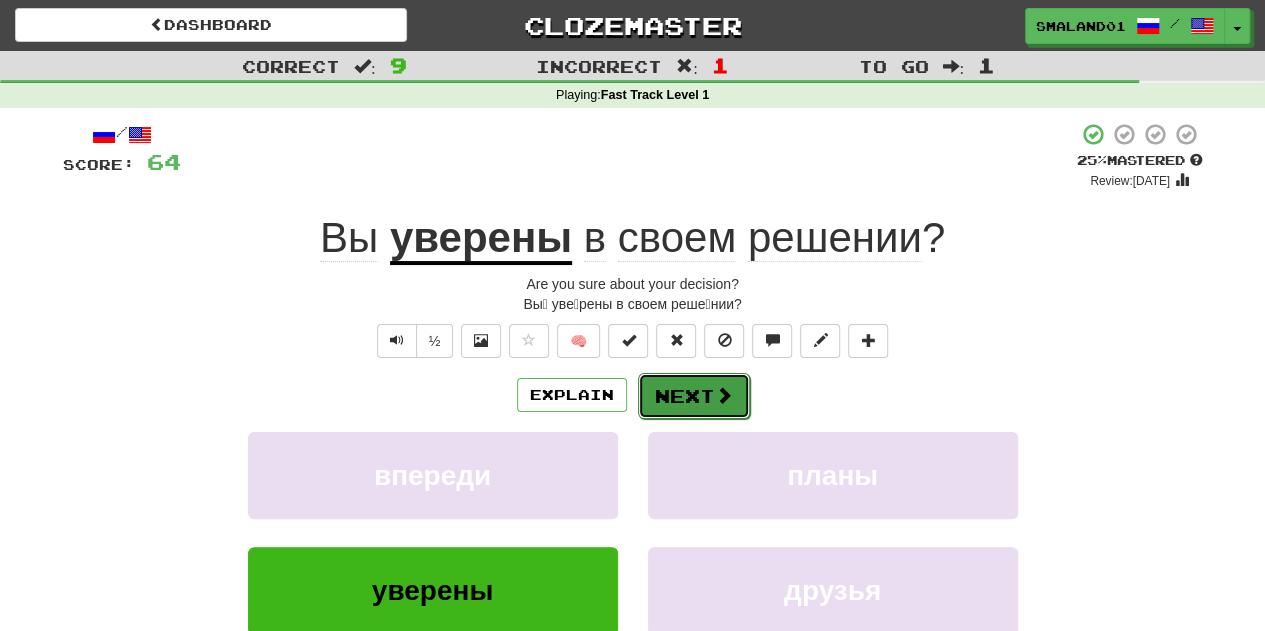 click on "Next" at bounding box center (694, 396) 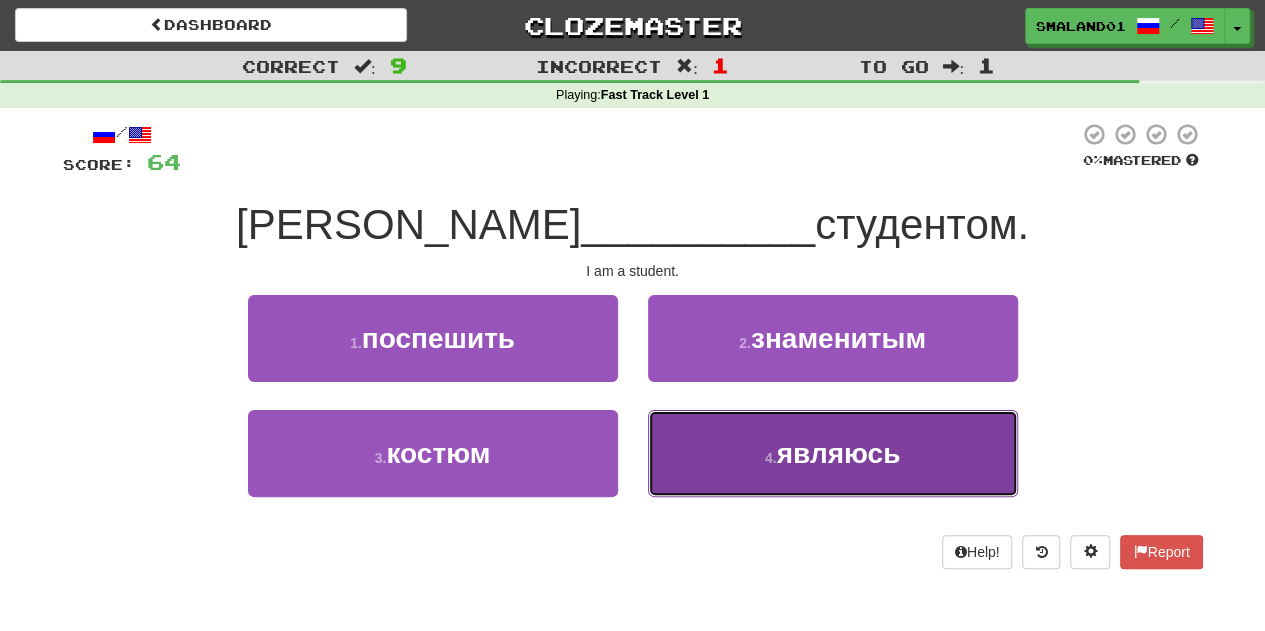 click on "4 .  являюсь" at bounding box center [833, 453] 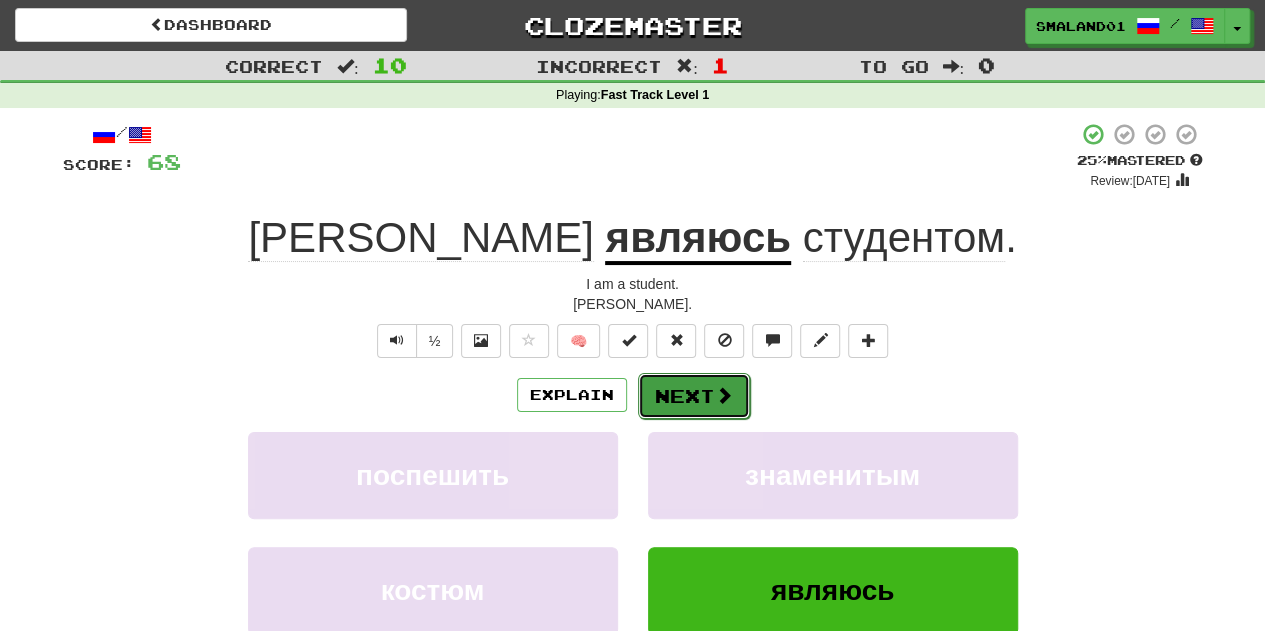 click on "Next" at bounding box center (694, 396) 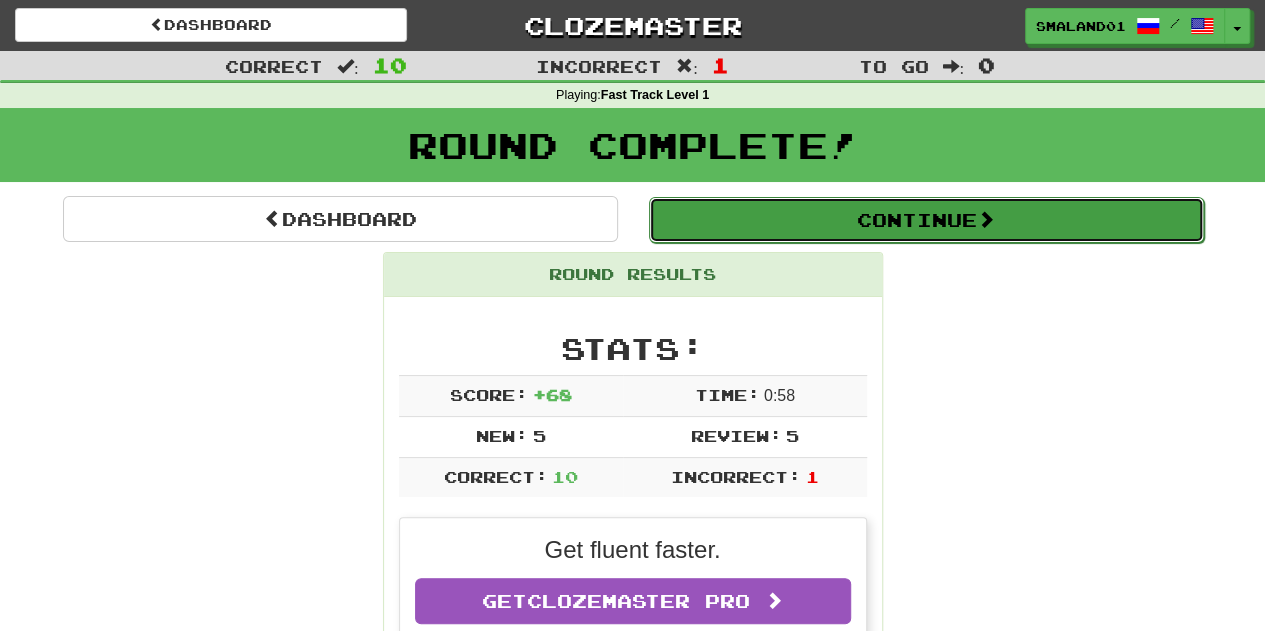 click on "Continue" at bounding box center [926, 220] 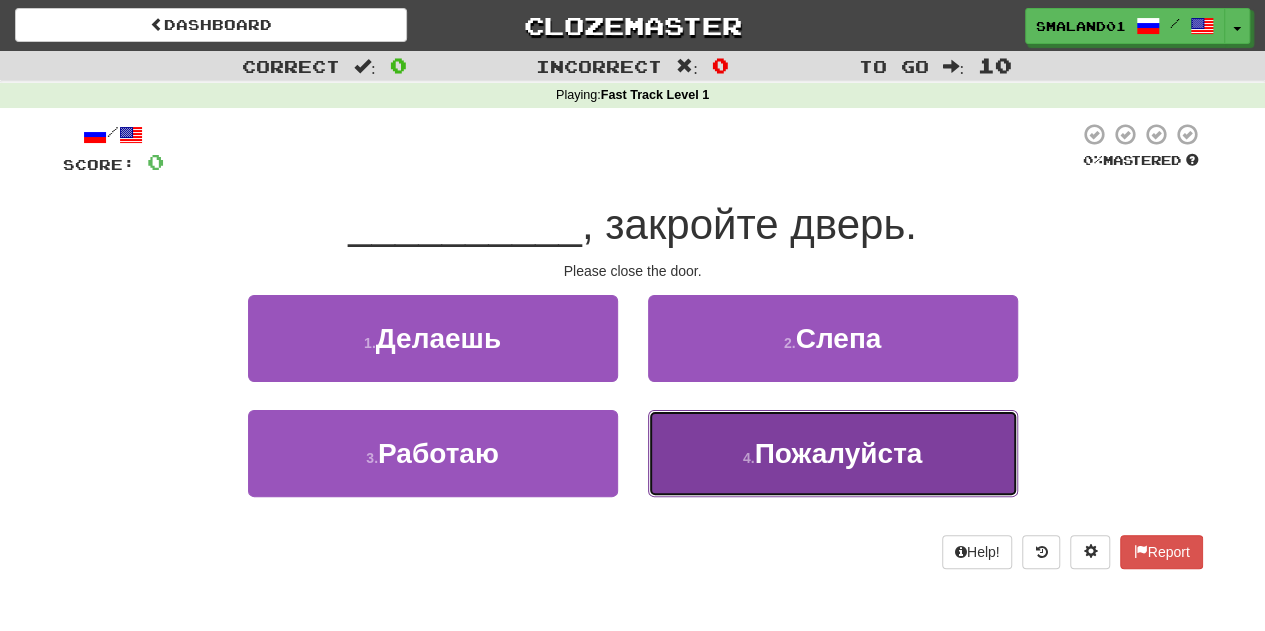 click on "4 .  Пожалуйста" at bounding box center (833, 453) 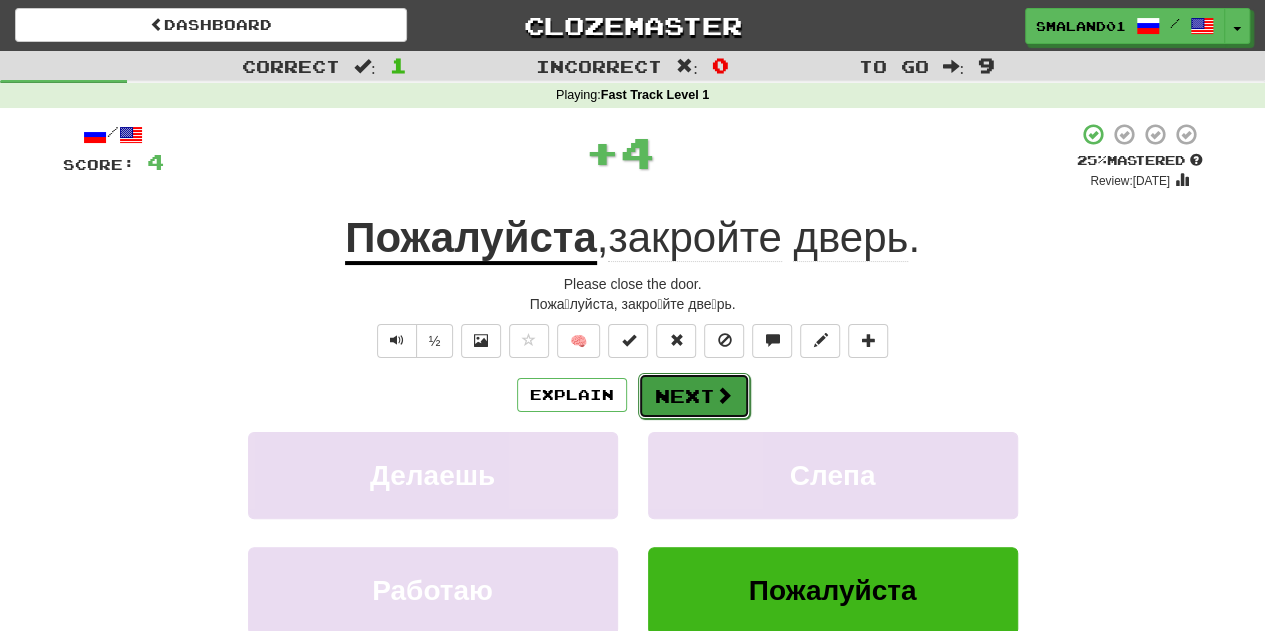 click on "Next" at bounding box center (694, 396) 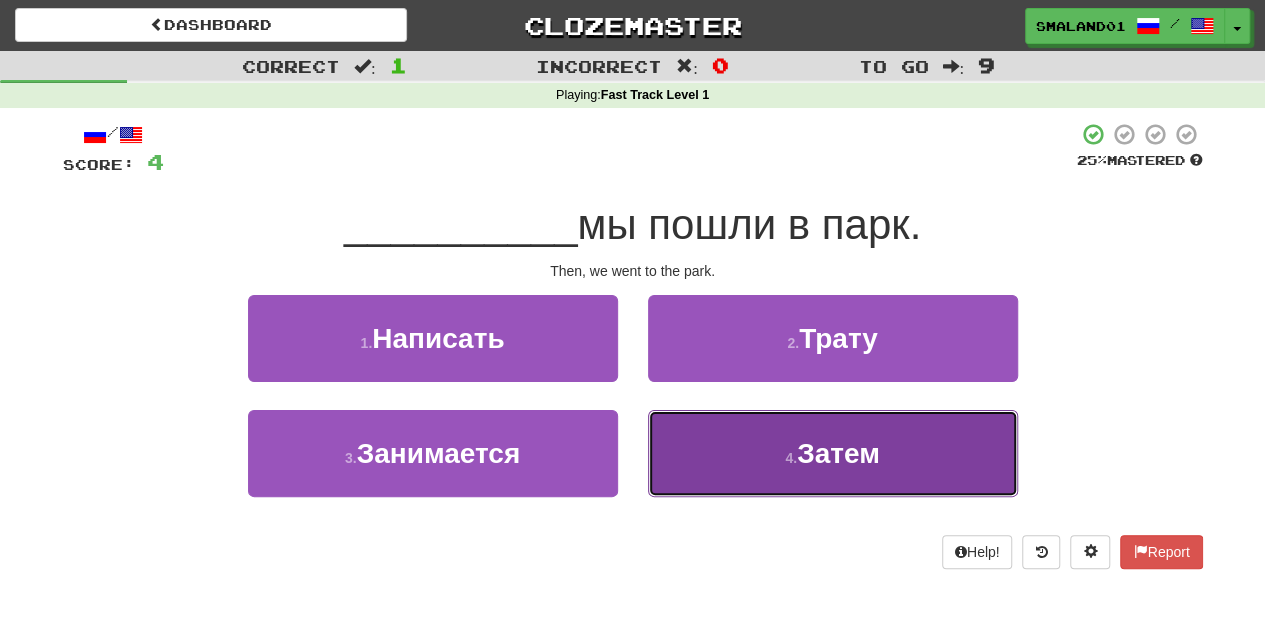 click on "4 .  Затем" at bounding box center [833, 453] 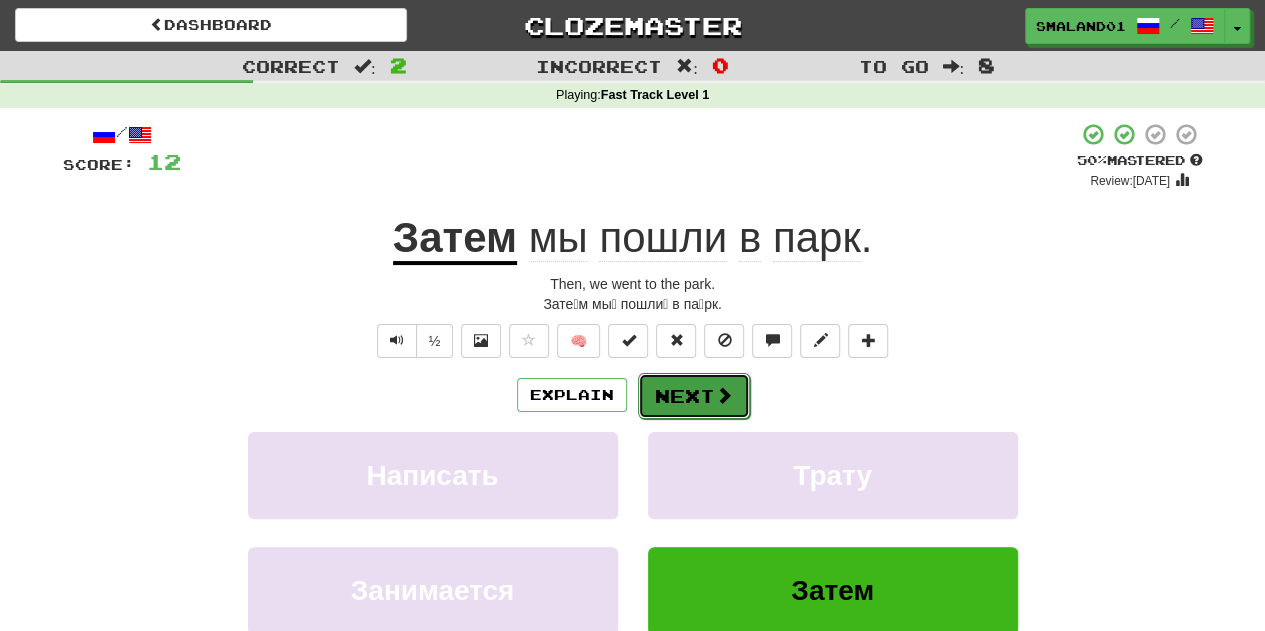 click on "Next" at bounding box center (694, 396) 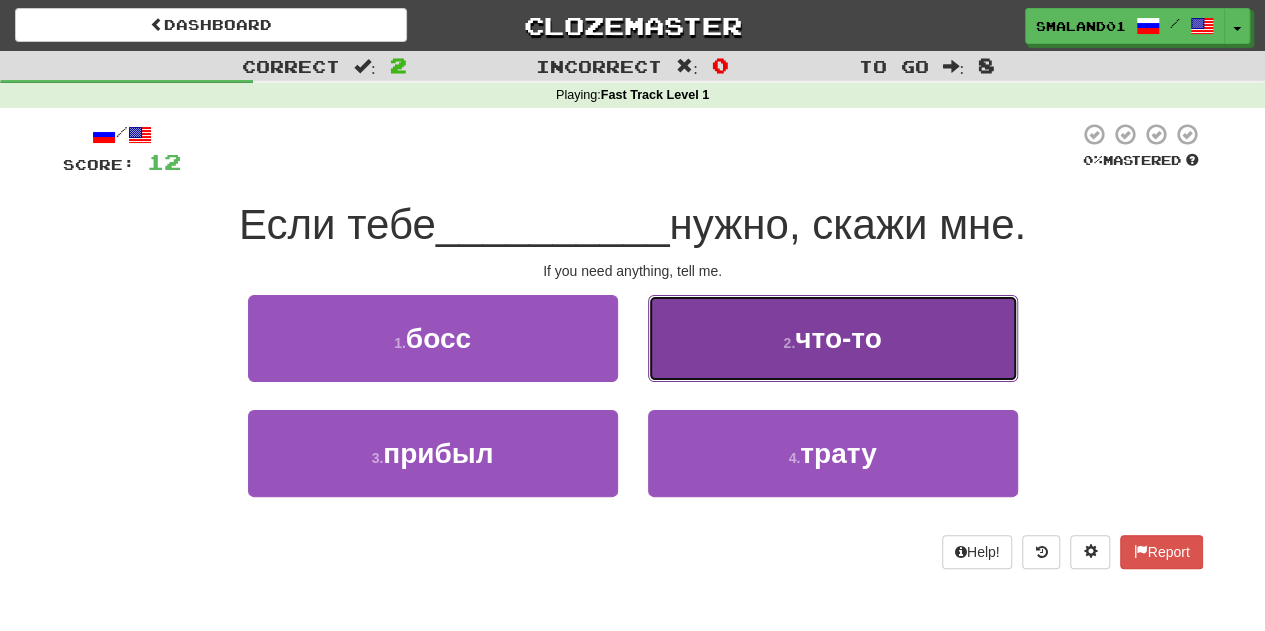 click on "2 .  что-то" at bounding box center (833, 338) 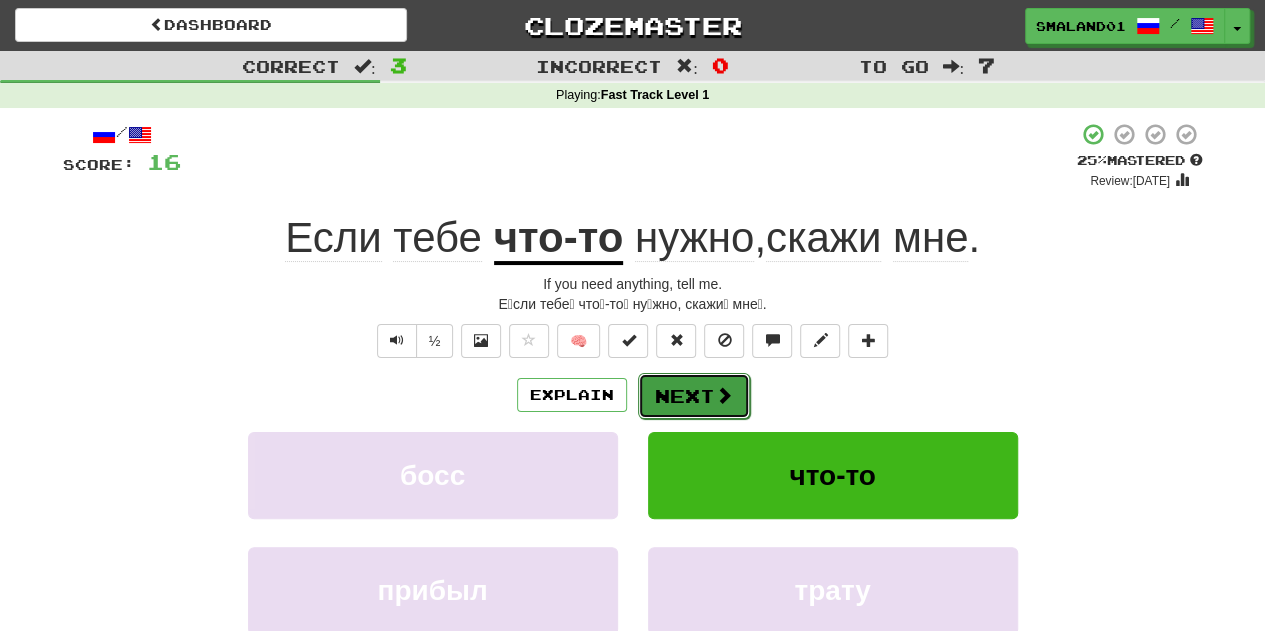 click on "Next" at bounding box center (694, 396) 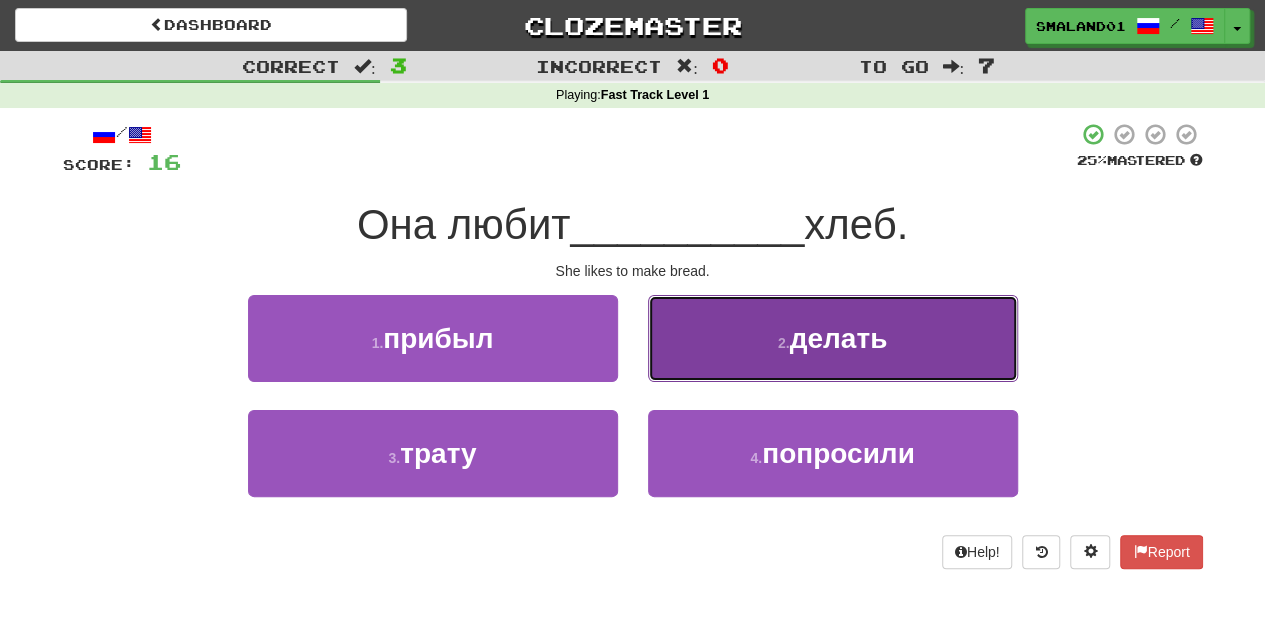 click on "2 .  делать" at bounding box center [833, 338] 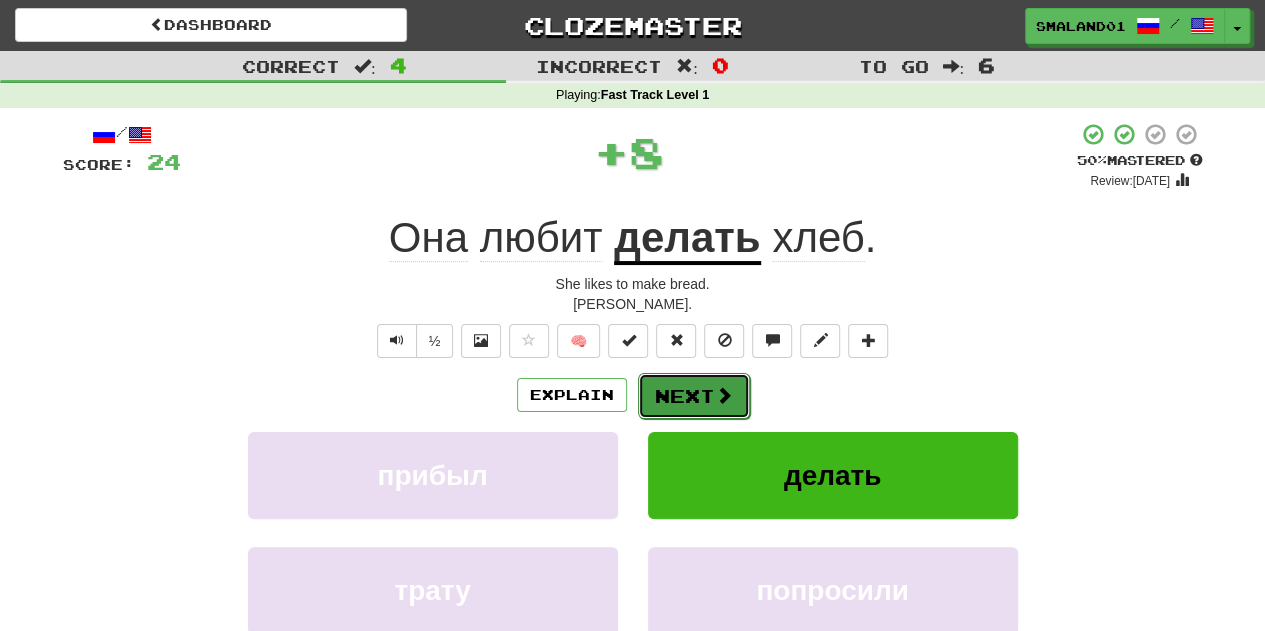 click at bounding box center [724, 395] 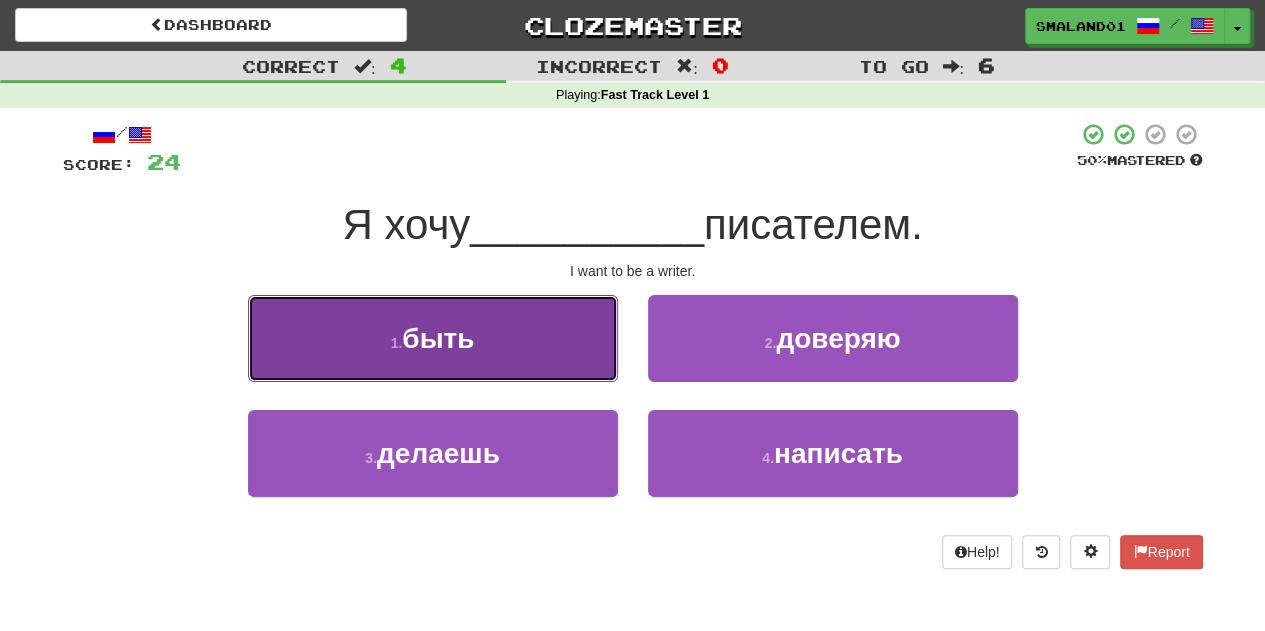 click on "1 .  быть" at bounding box center [433, 338] 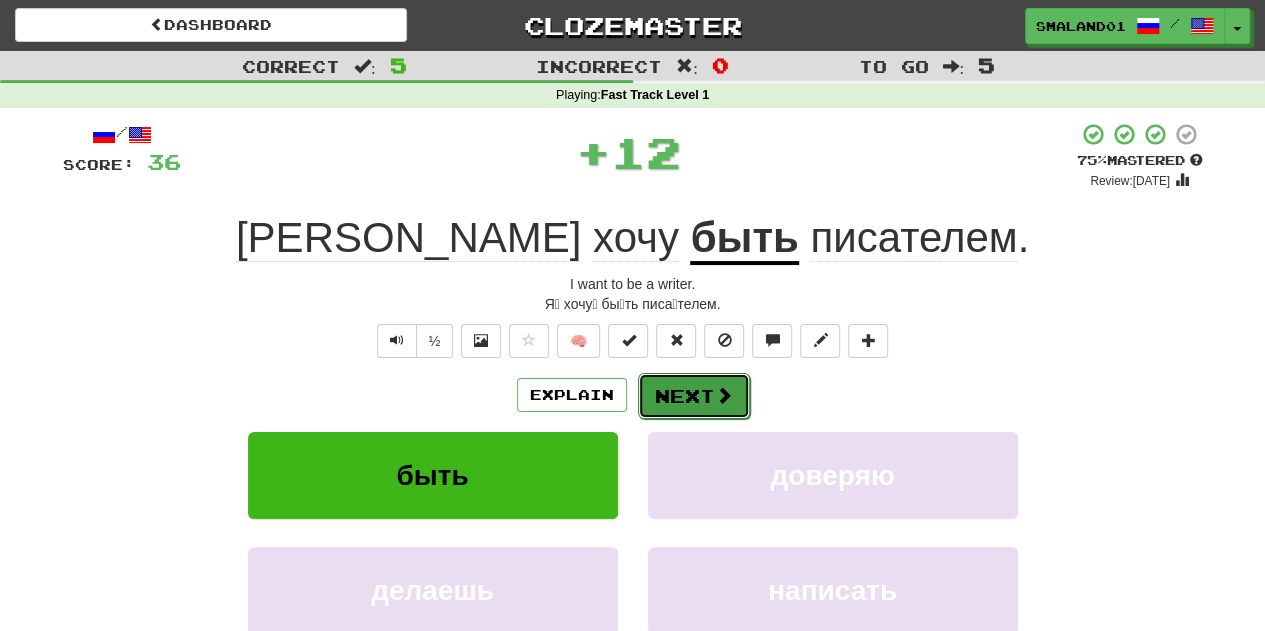 click on "Next" at bounding box center (694, 396) 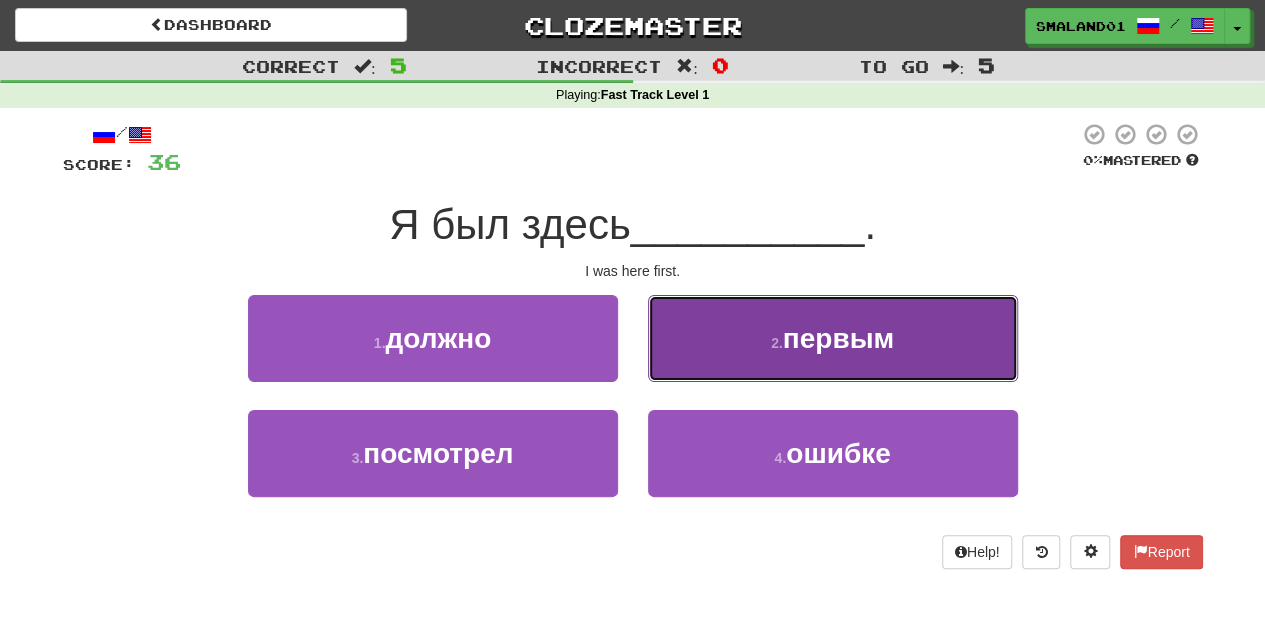 click on "2 .  первым" at bounding box center (833, 338) 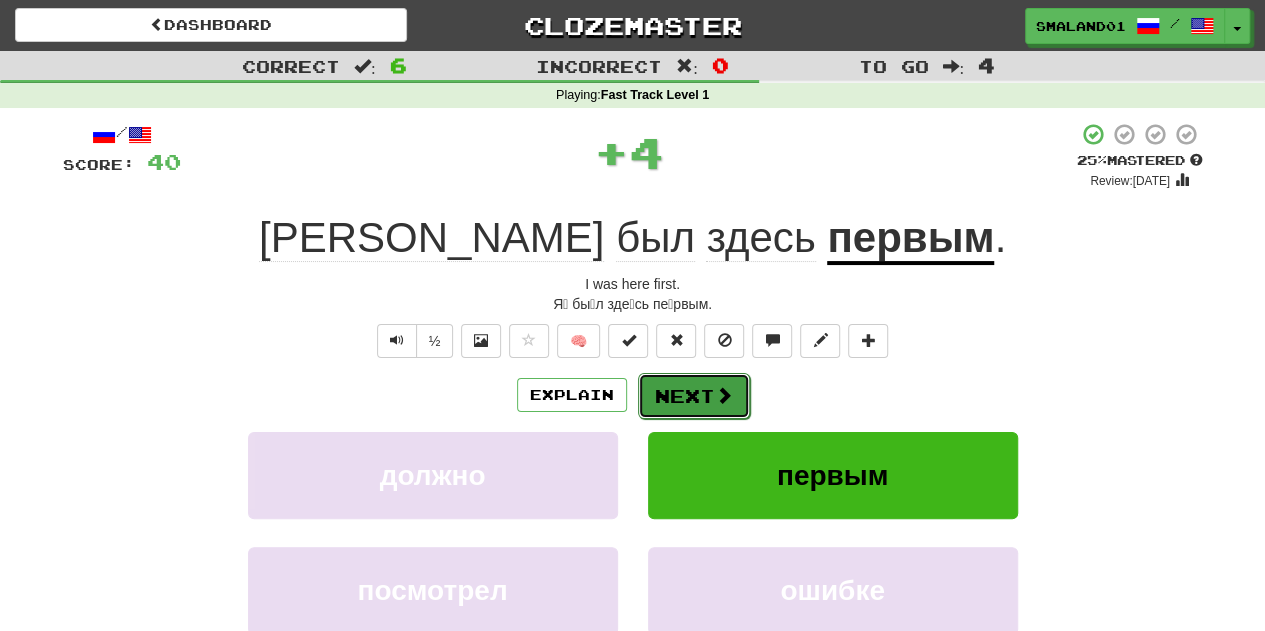 click at bounding box center [724, 395] 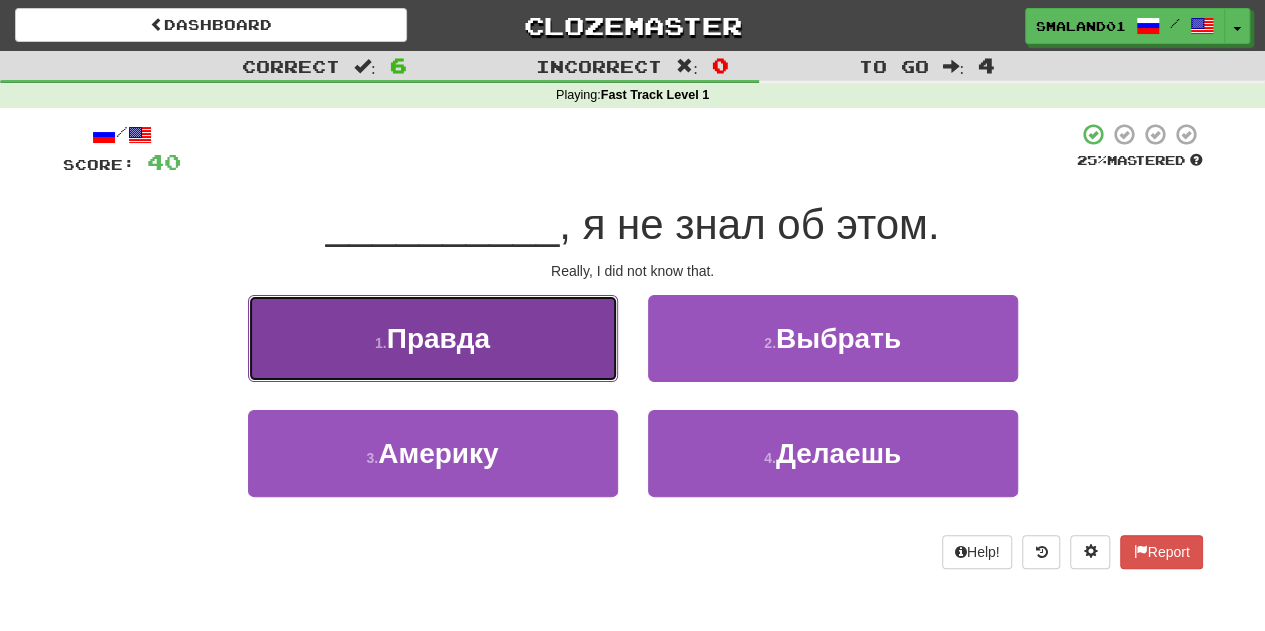 click on "1 .  Правда" at bounding box center (433, 338) 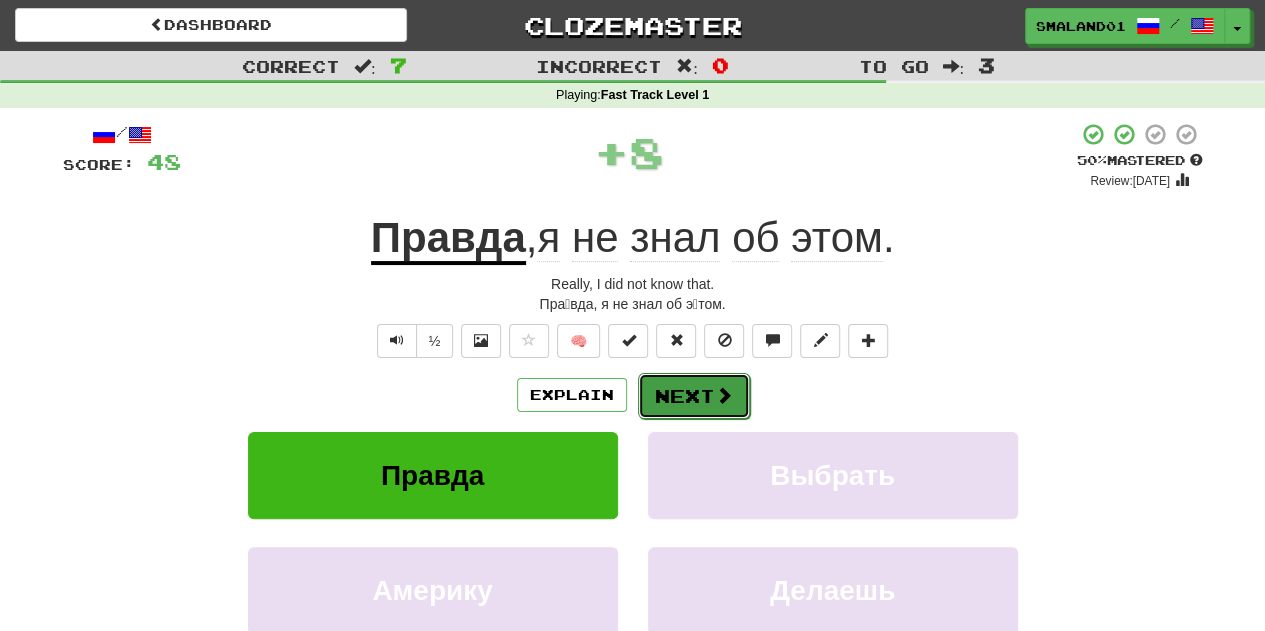 click on "Next" at bounding box center [694, 396] 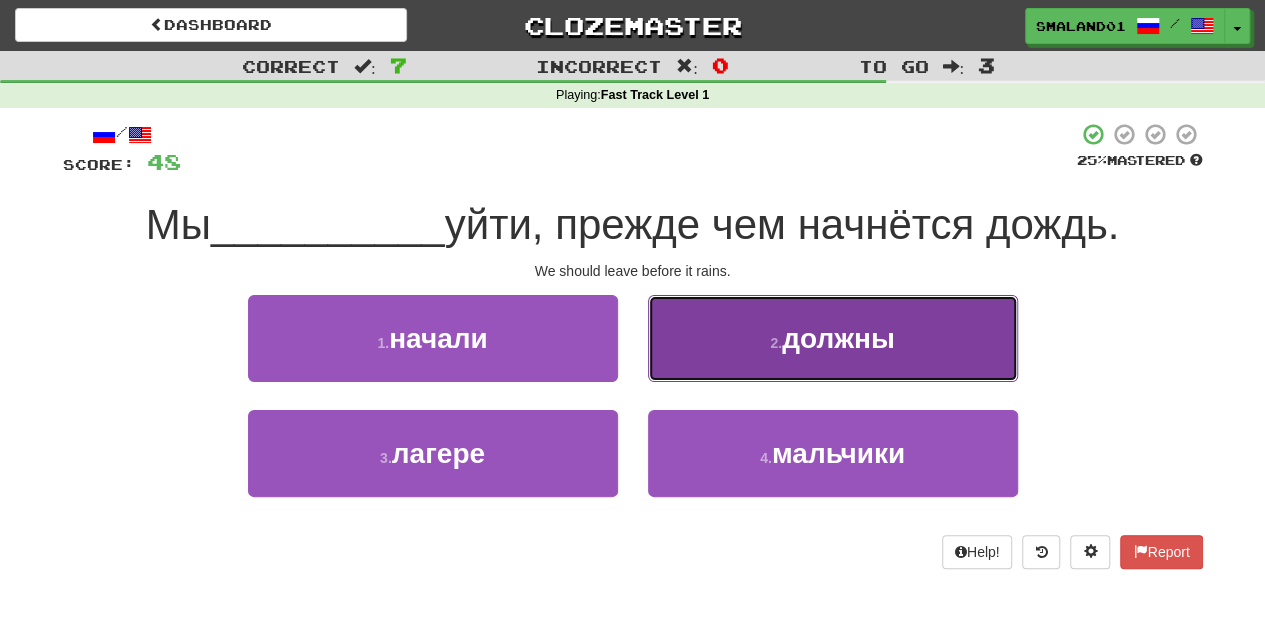 click on "2 .  должны" at bounding box center [833, 338] 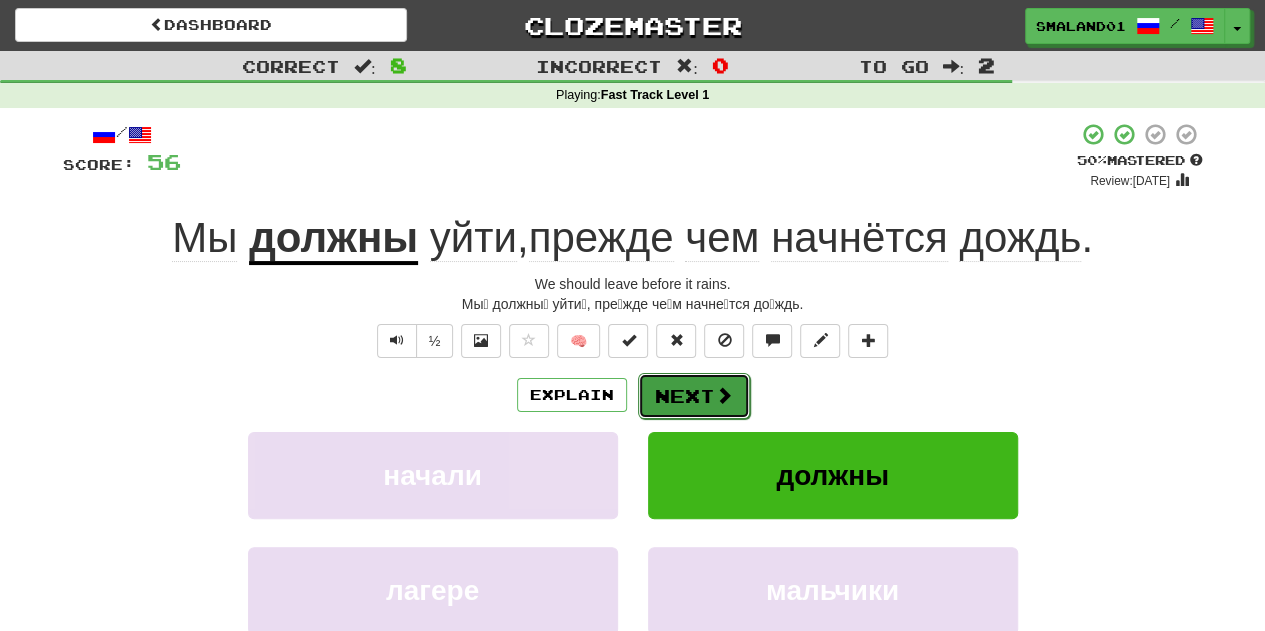 click on "Next" at bounding box center (694, 396) 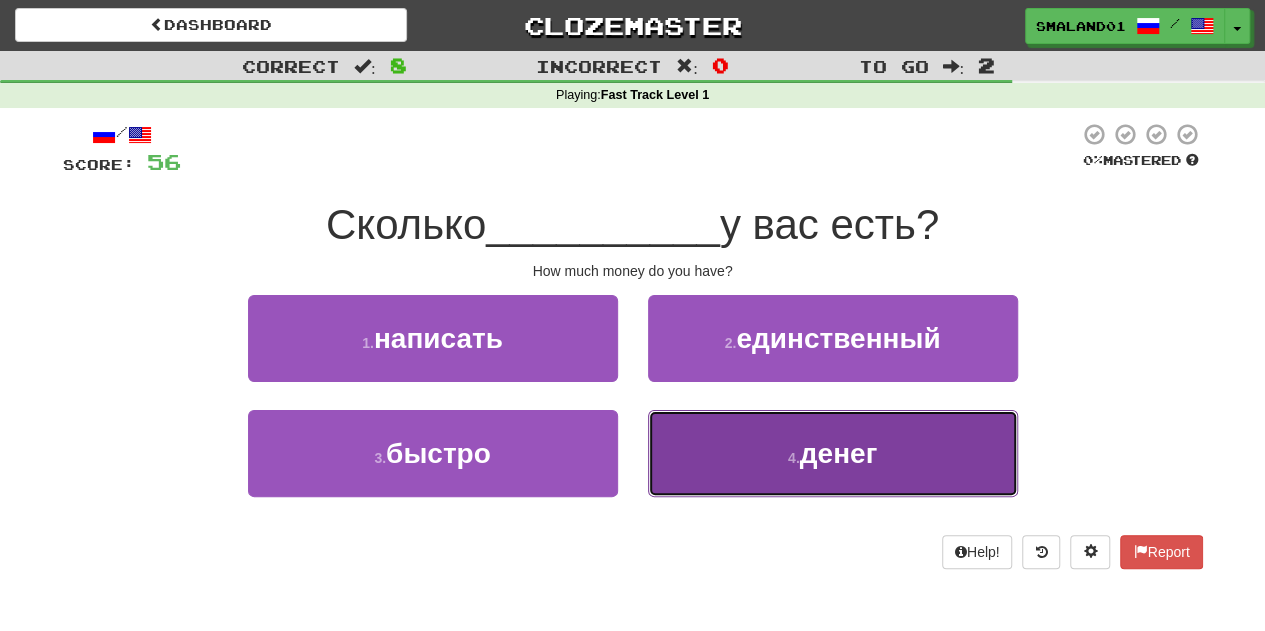 click on "4 .  денег" at bounding box center (833, 453) 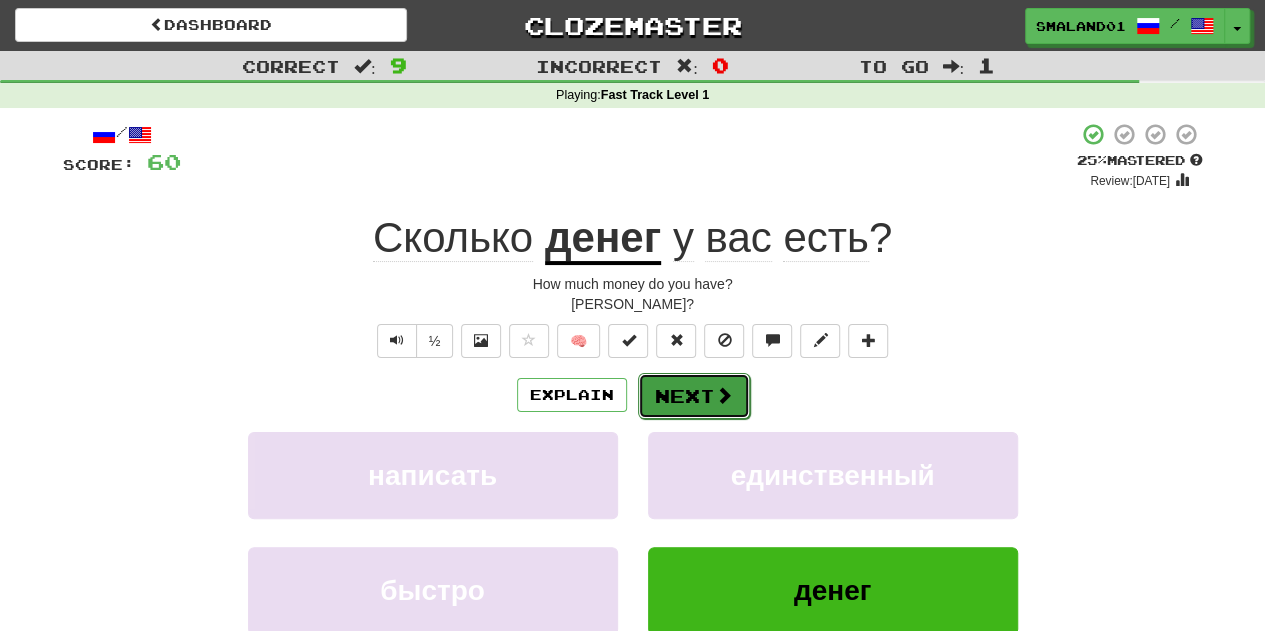 click on "Next" at bounding box center (694, 396) 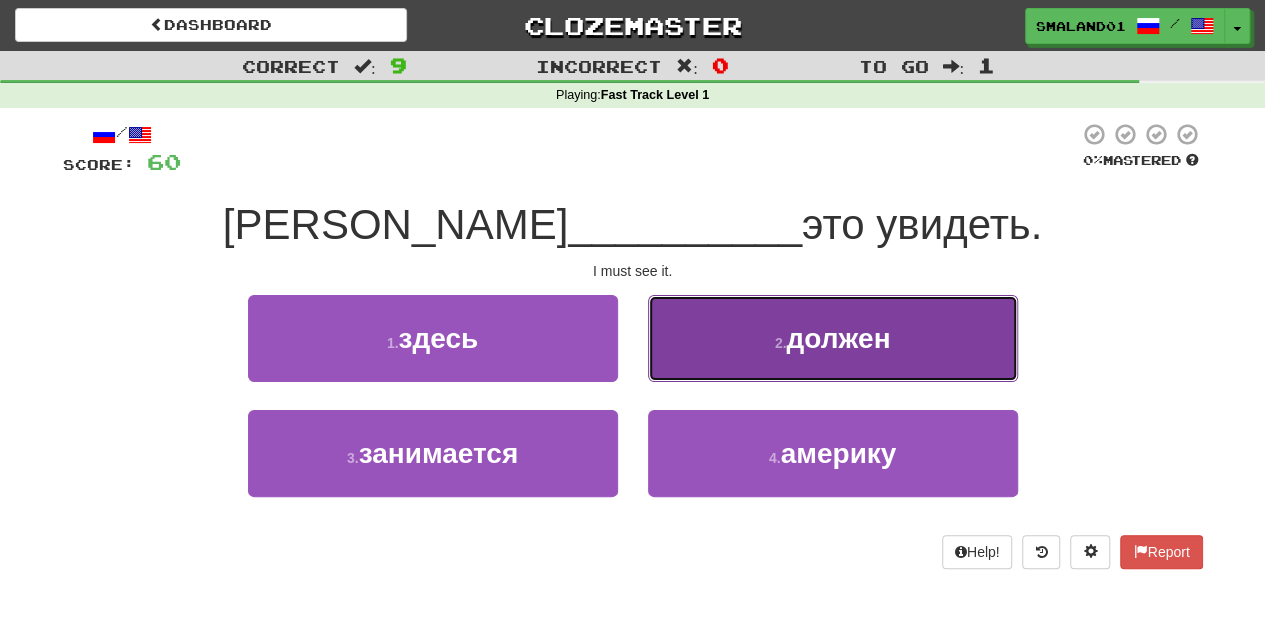 click on "2 ." at bounding box center (781, 343) 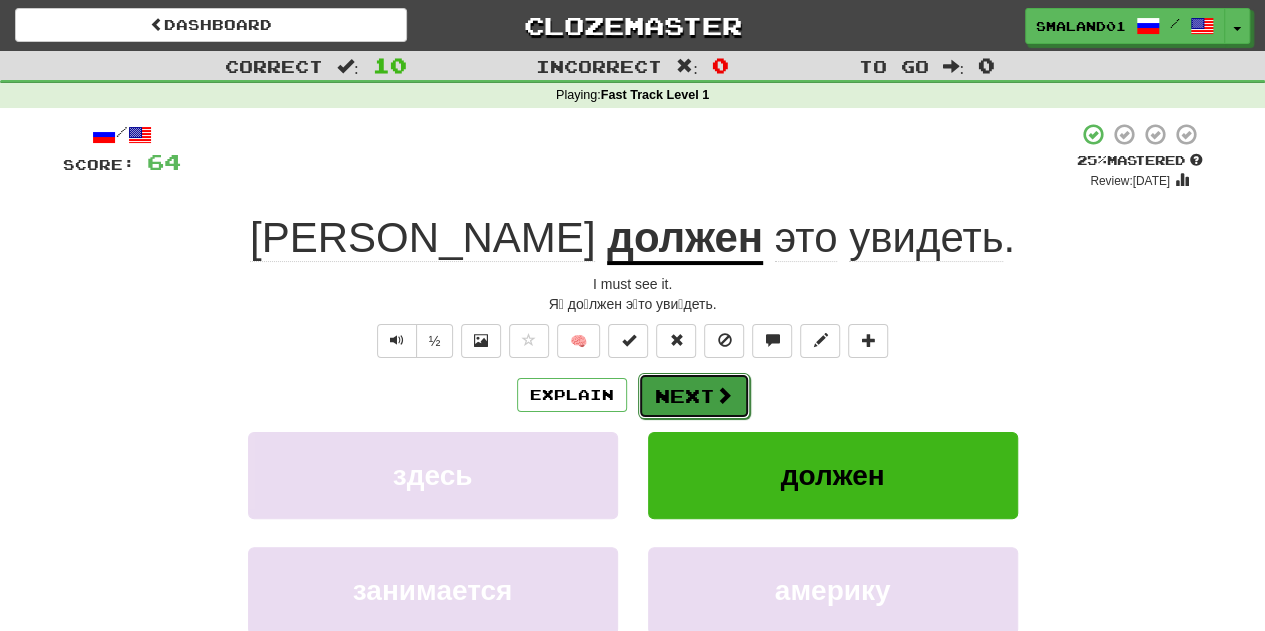 click on "Next" at bounding box center (694, 396) 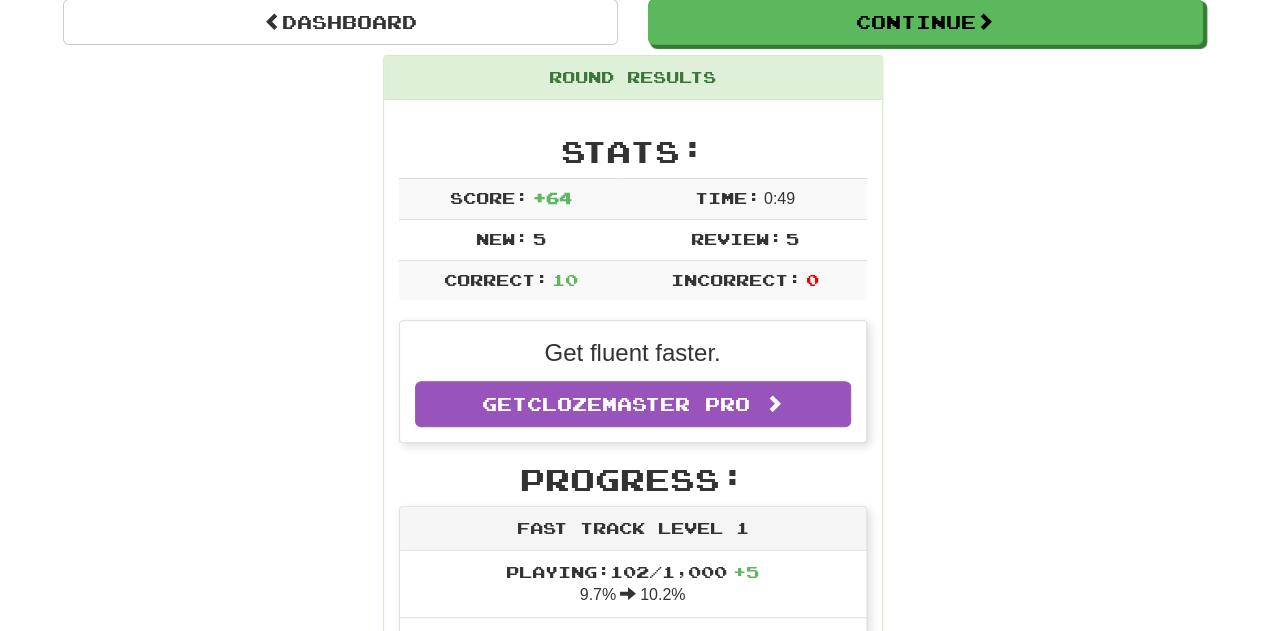 scroll, scrollTop: 0, scrollLeft: 0, axis: both 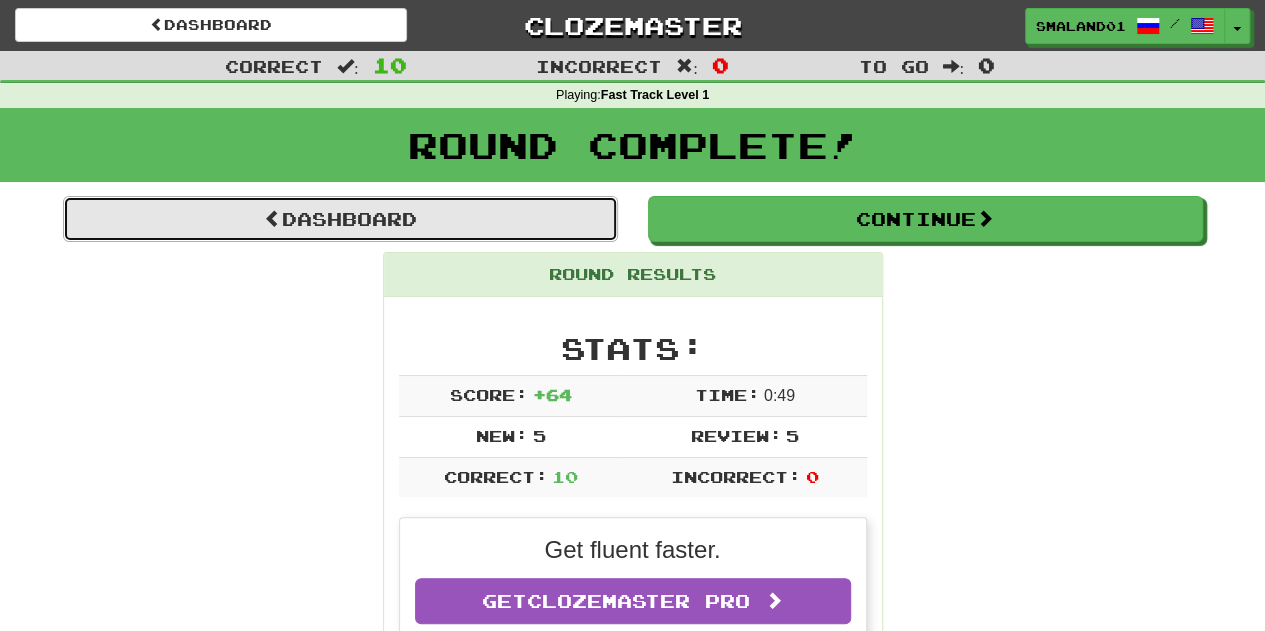 click on "Dashboard" at bounding box center [340, 219] 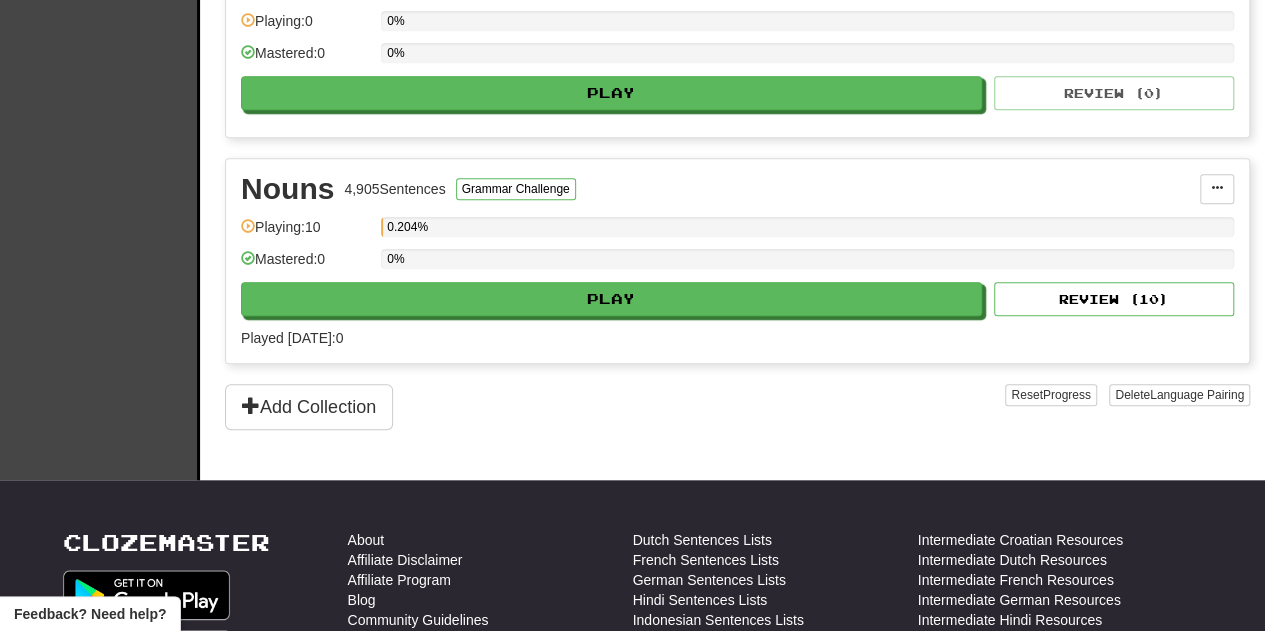 scroll, scrollTop: 736, scrollLeft: 0, axis: vertical 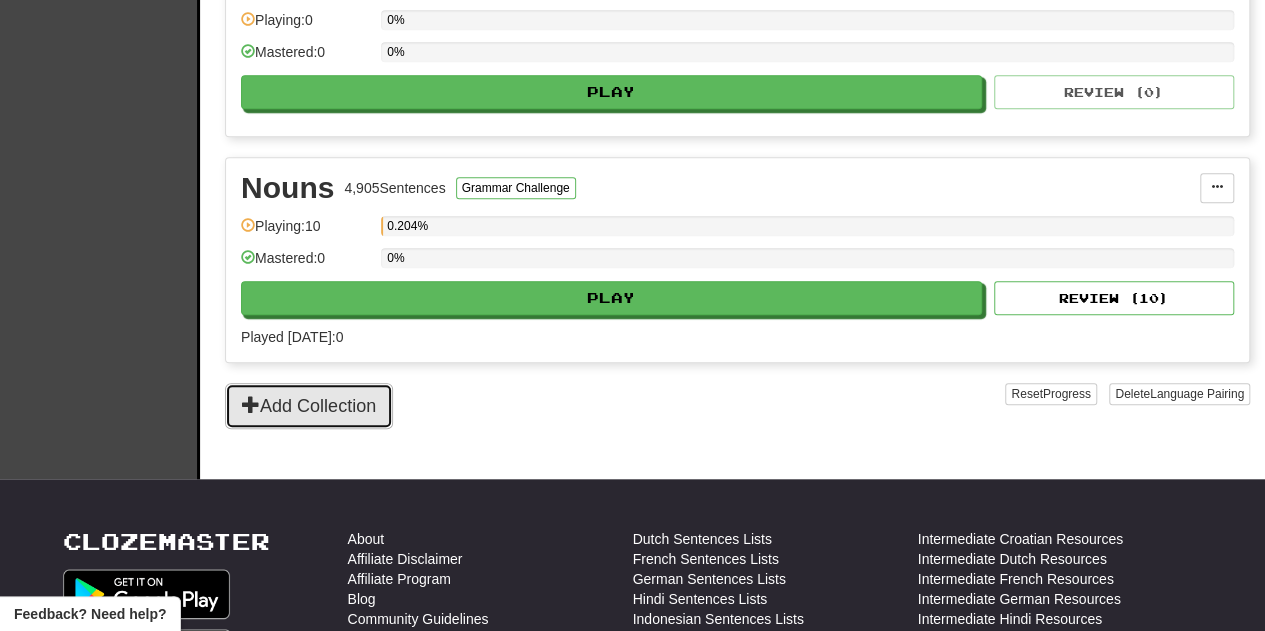 click on "Add Collection" at bounding box center (309, 406) 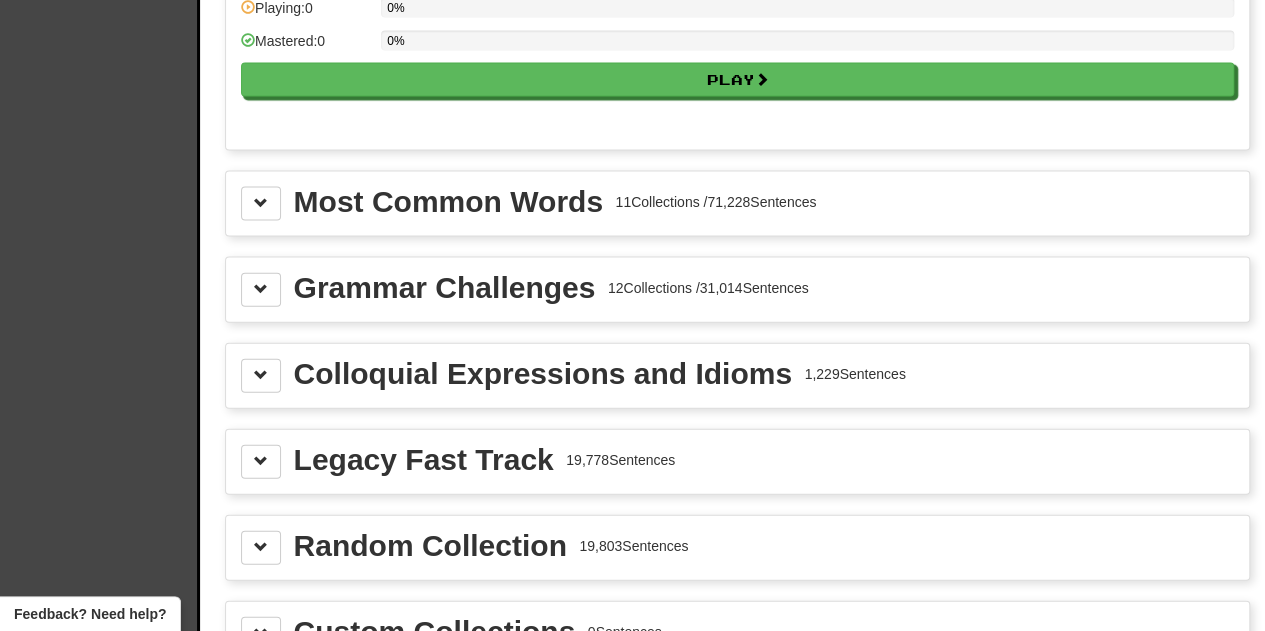 scroll, scrollTop: 2101, scrollLeft: 0, axis: vertical 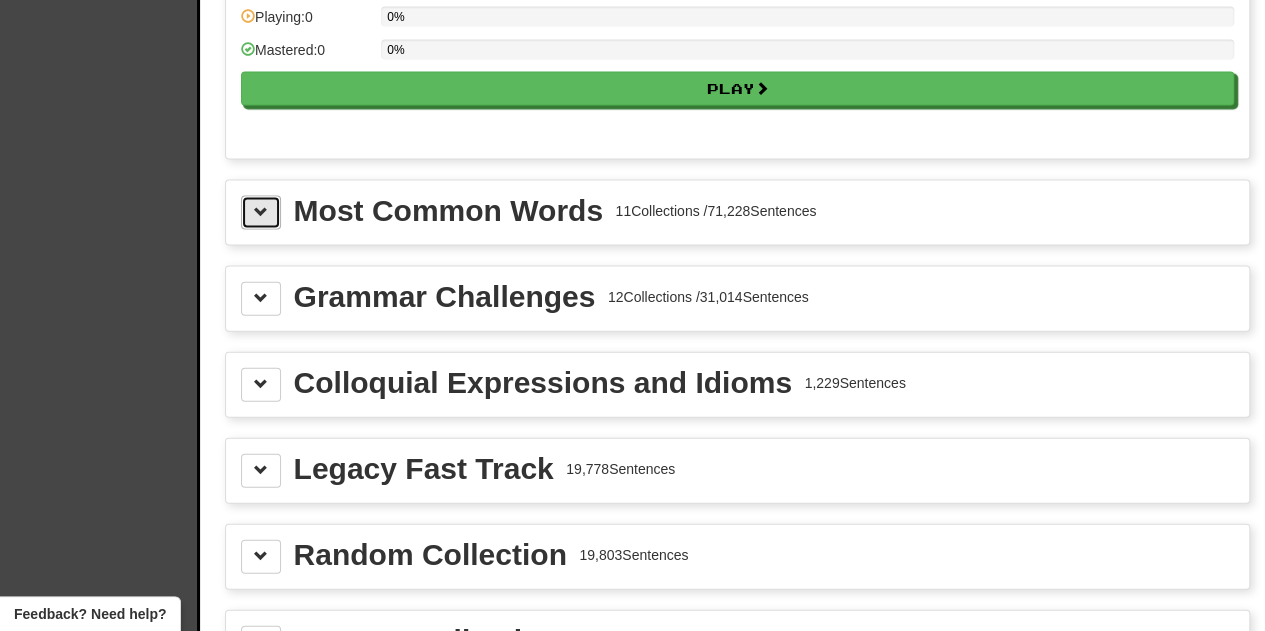click at bounding box center (261, 212) 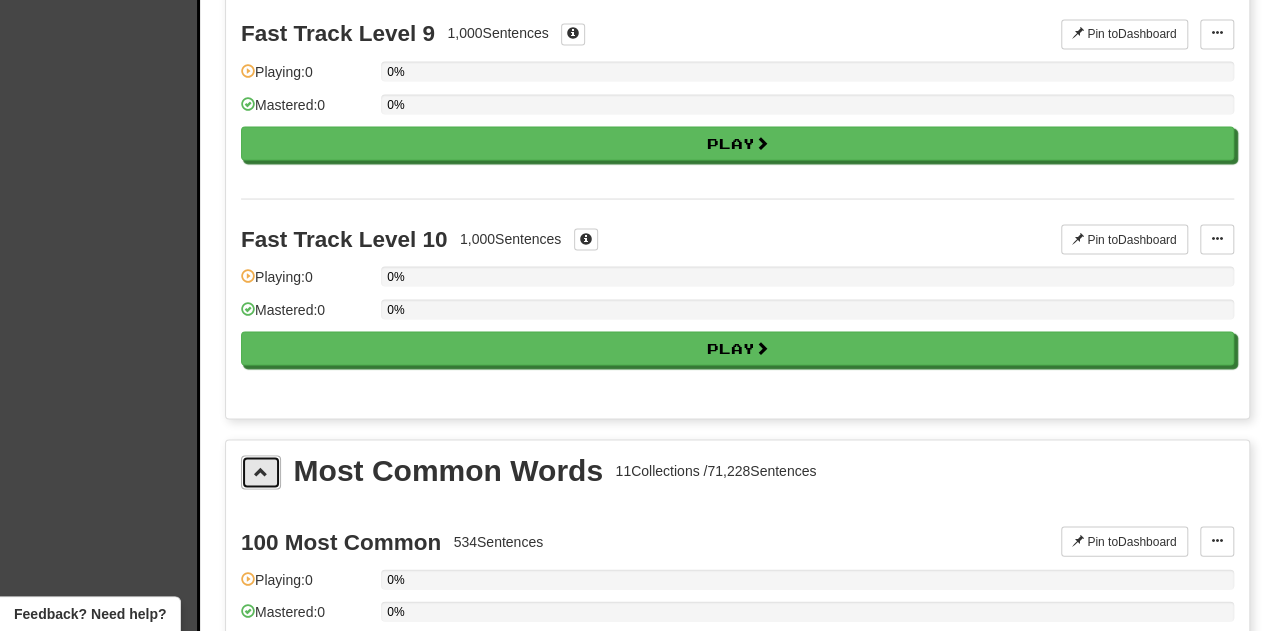 scroll, scrollTop: 2112, scrollLeft: 0, axis: vertical 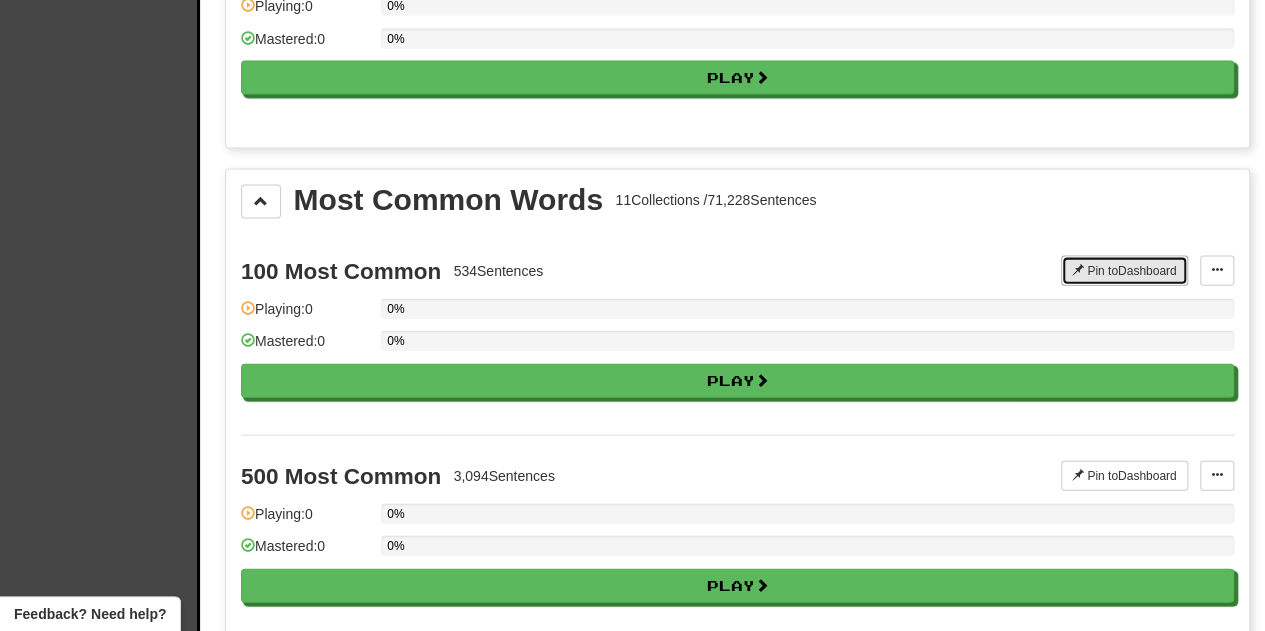 click on "Pin to  Dashboard" at bounding box center (1124, 271) 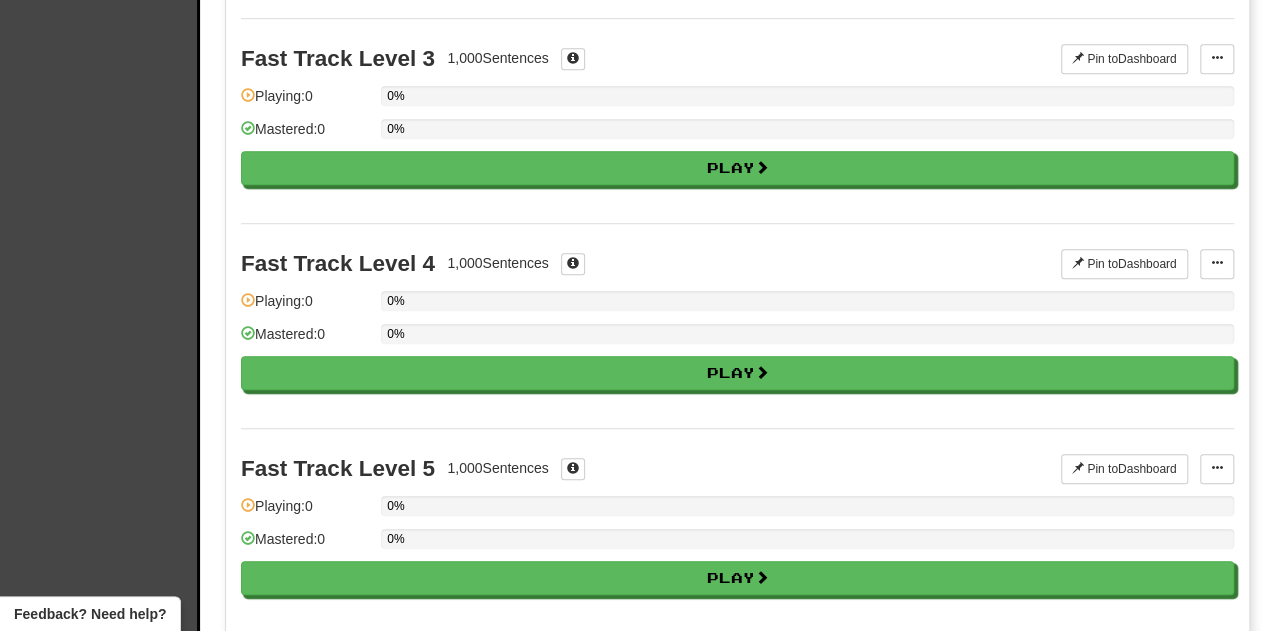 scroll, scrollTop: 0, scrollLeft: 0, axis: both 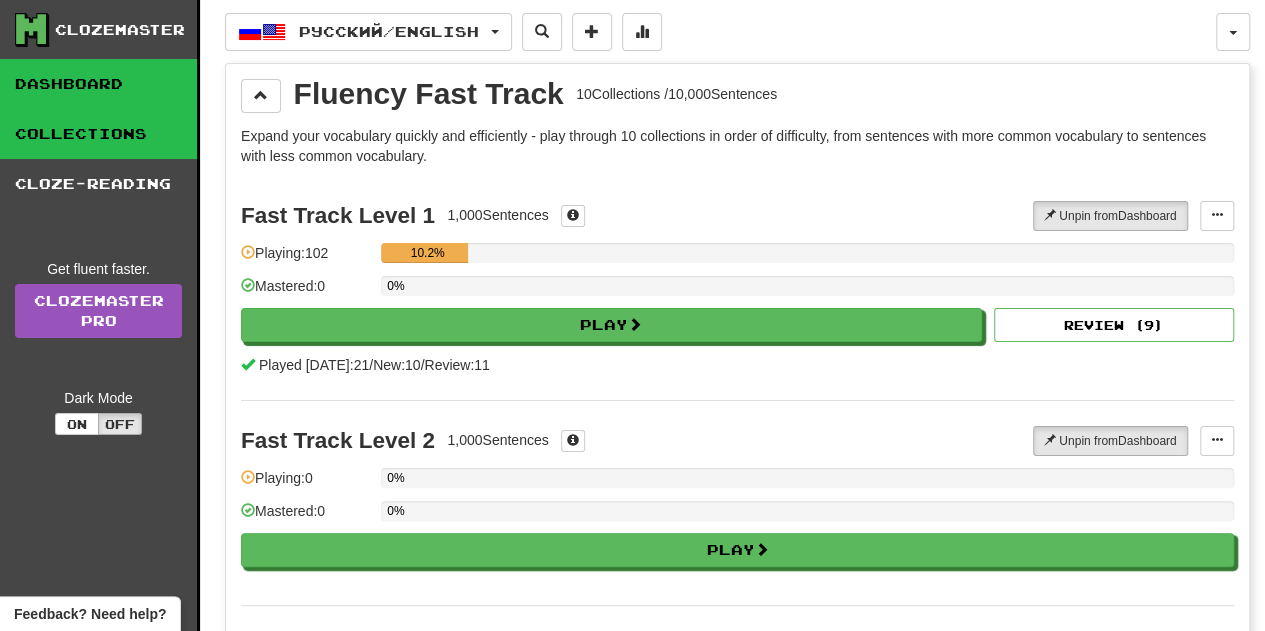 click on "Dashboard" at bounding box center [98, 84] 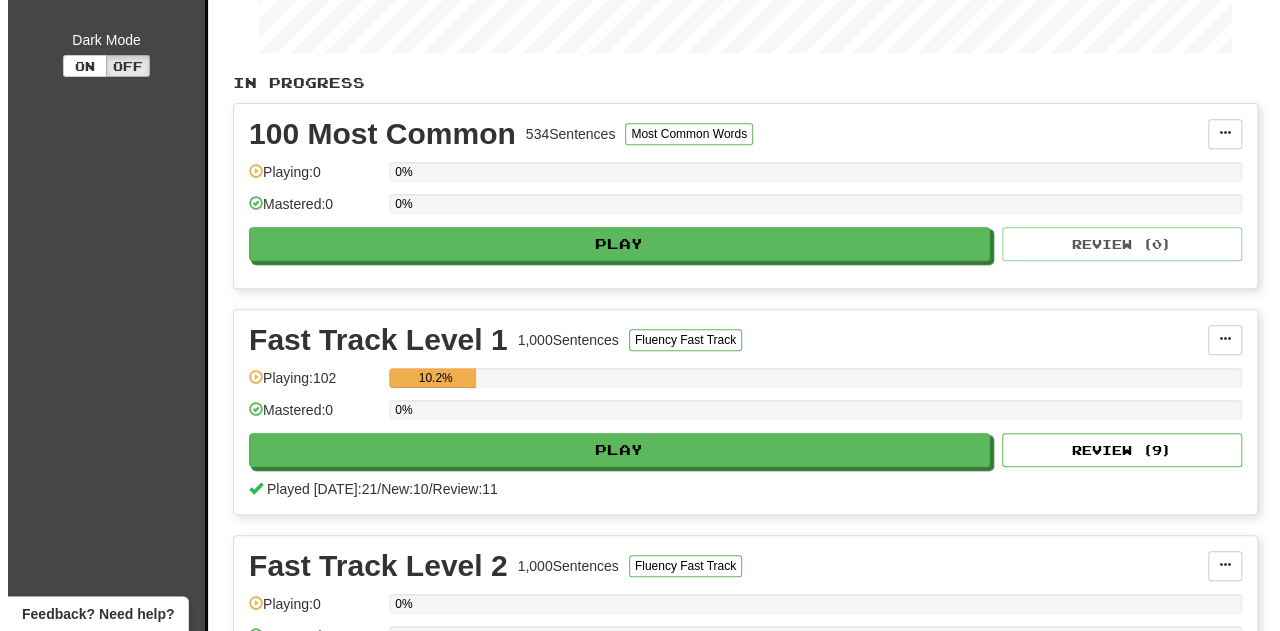scroll, scrollTop: 351, scrollLeft: 0, axis: vertical 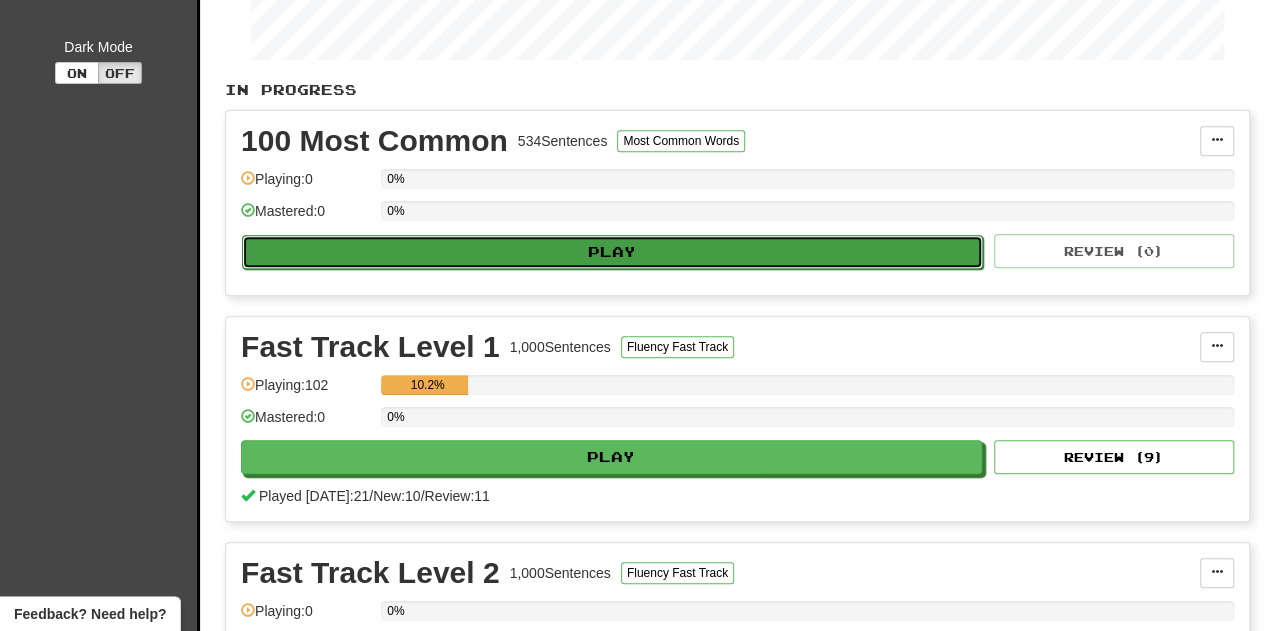 click on "Play" at bounding box center (612, 252) 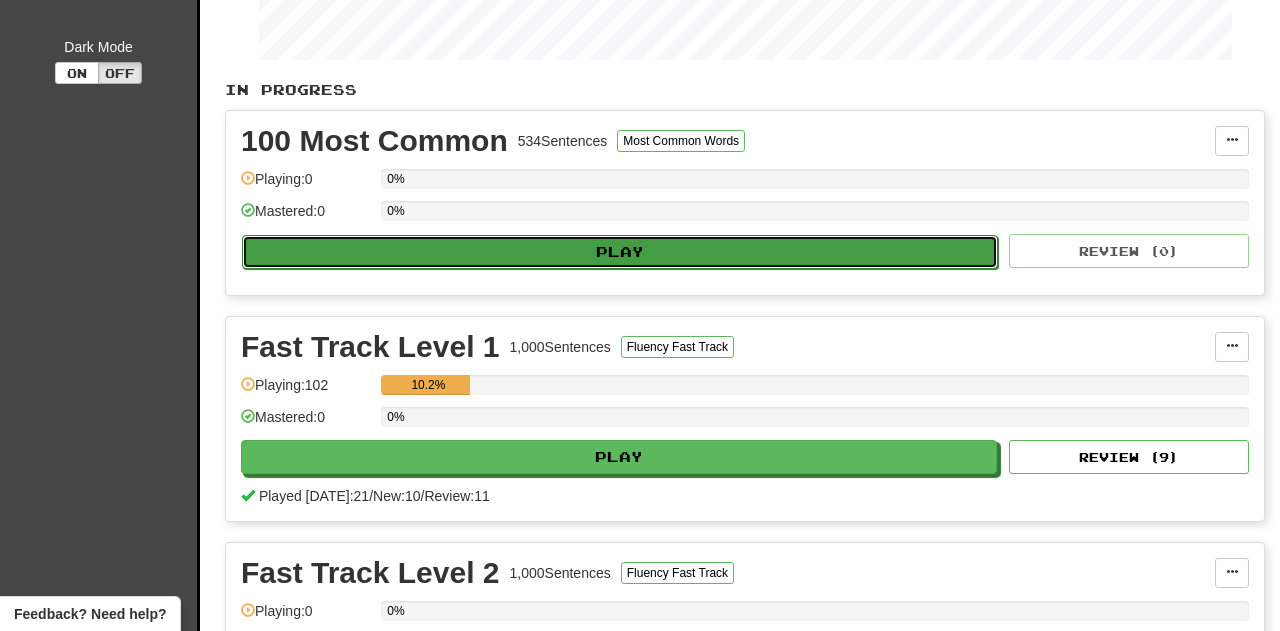 select on "**" 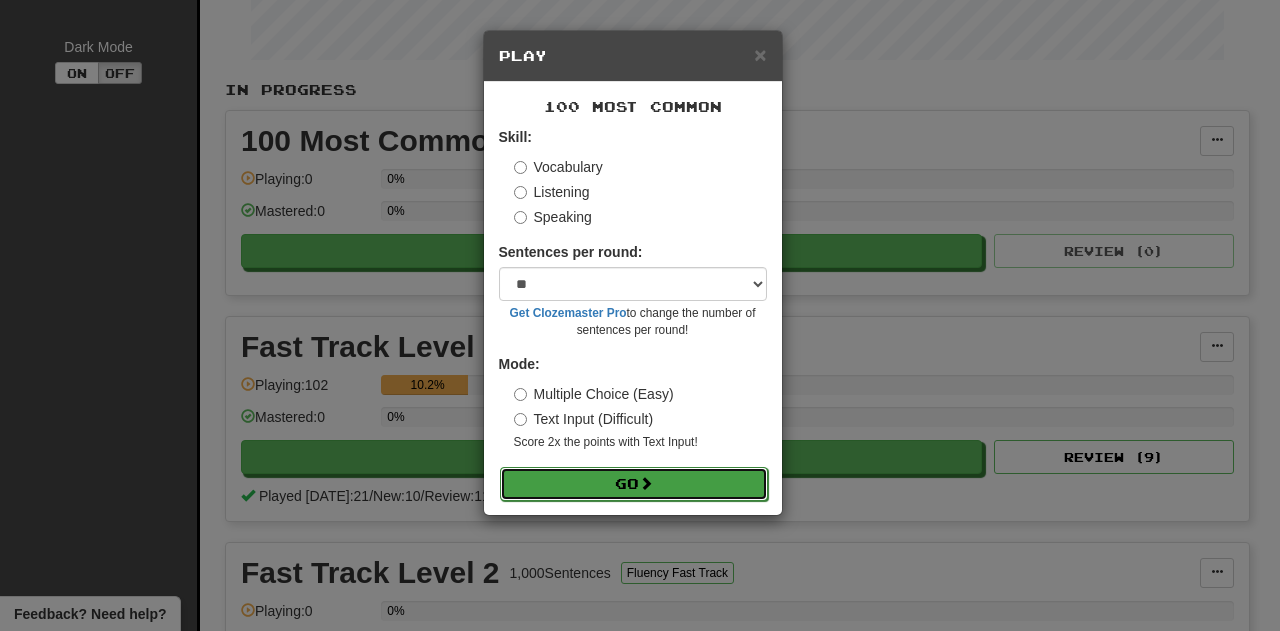 click on "Go" at bounding box center (634, 484) 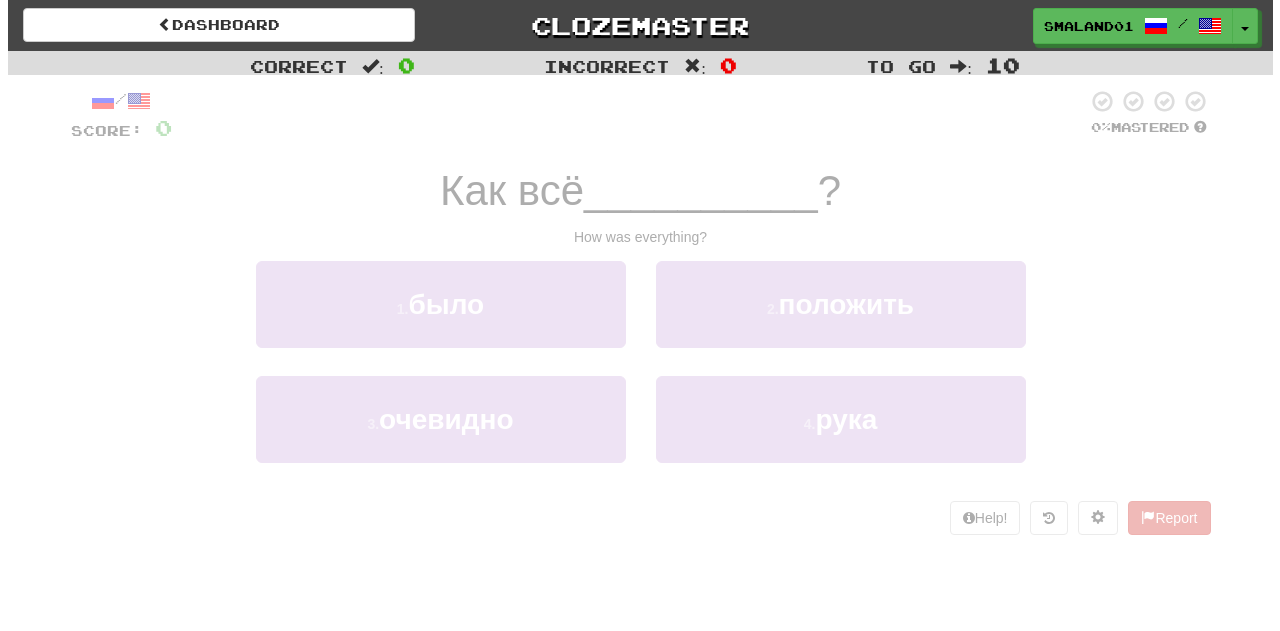scroll, scrollTop: 0, scrollLeft: 0, axis: both 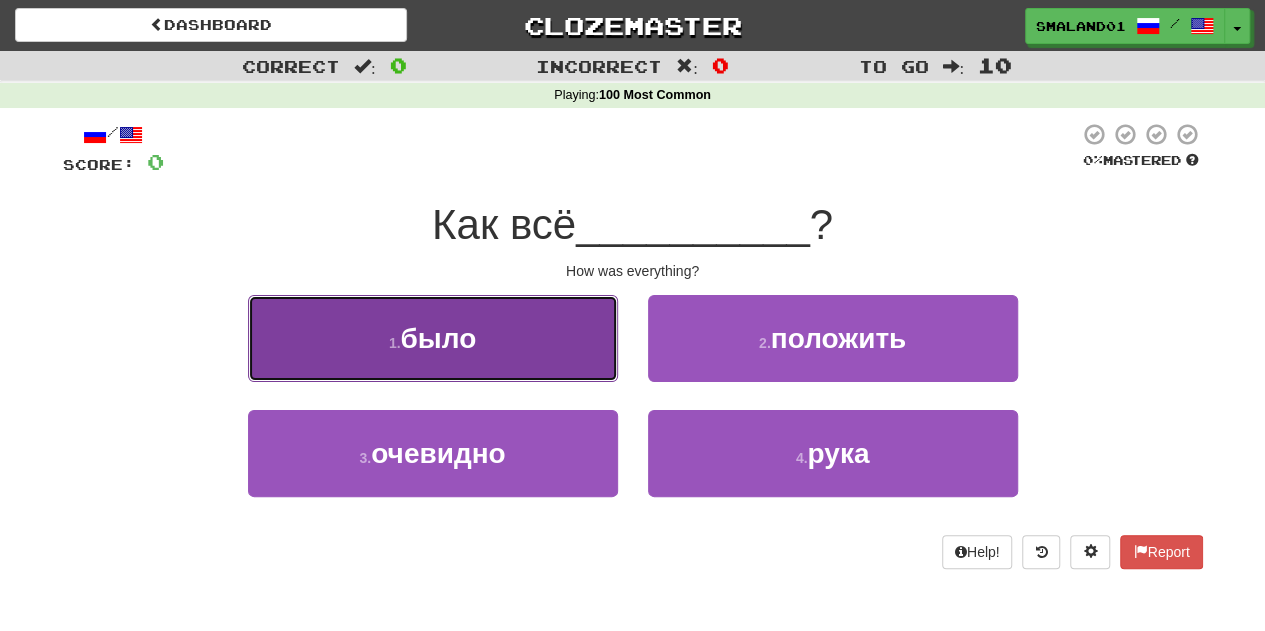 click on "было" at bounding box center (438, 338) 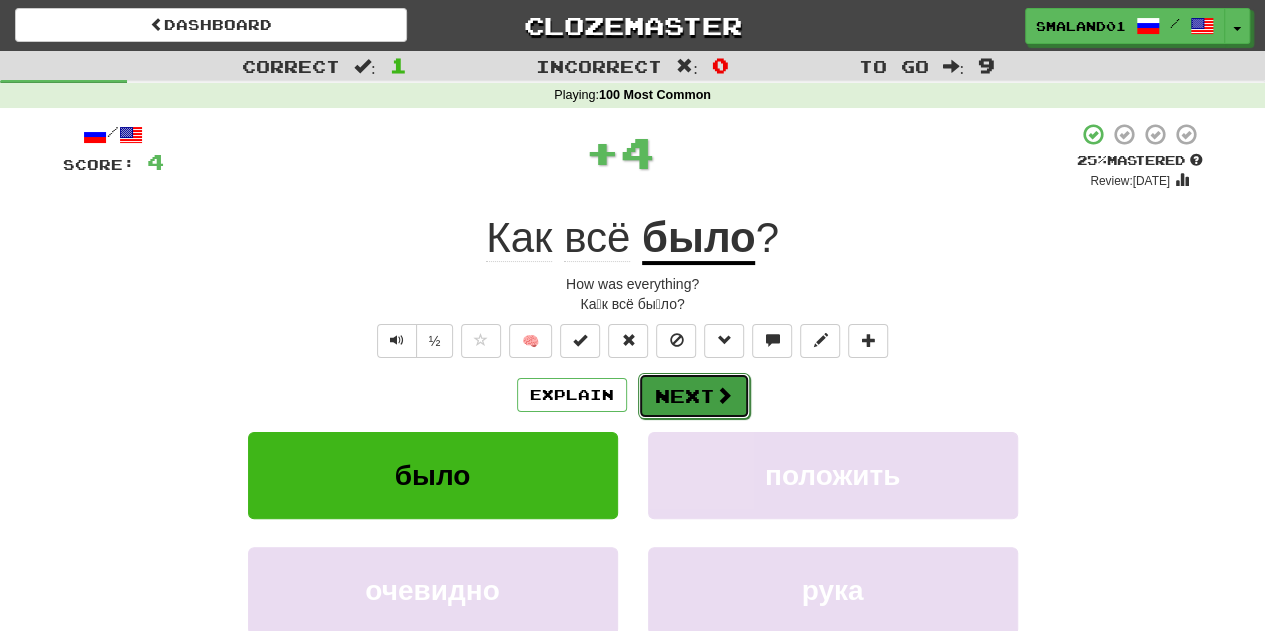 click at bounding box center (724, 395) 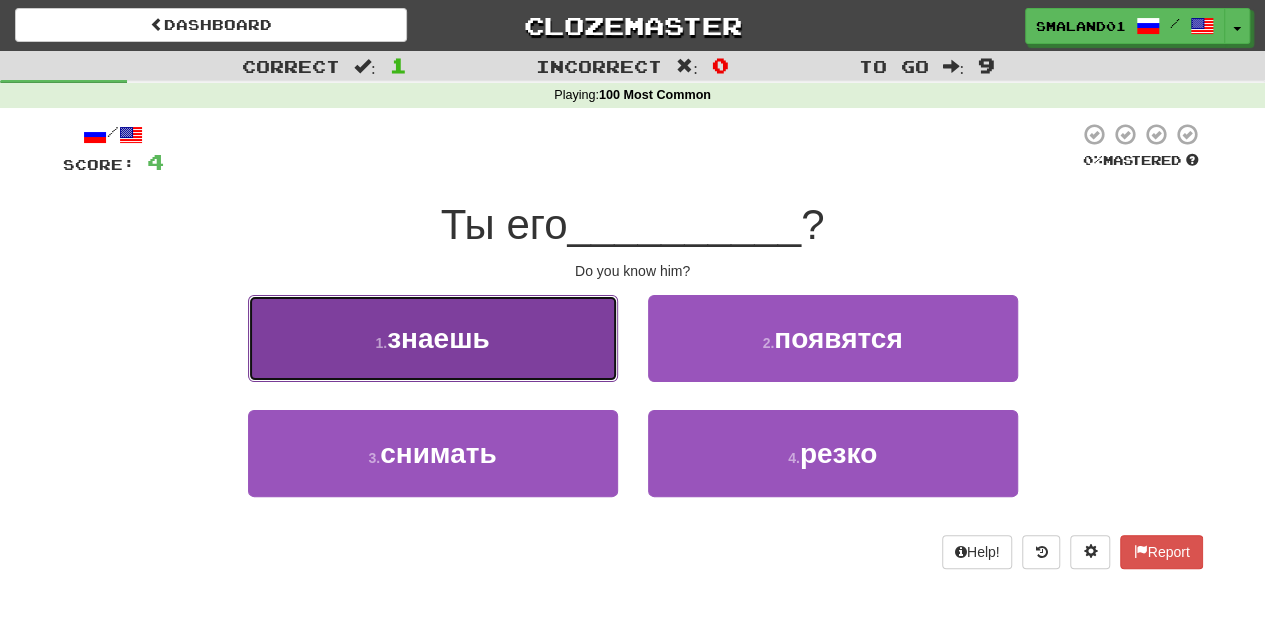 click on "1 .  знаешь" at bounding box center [433, 338] 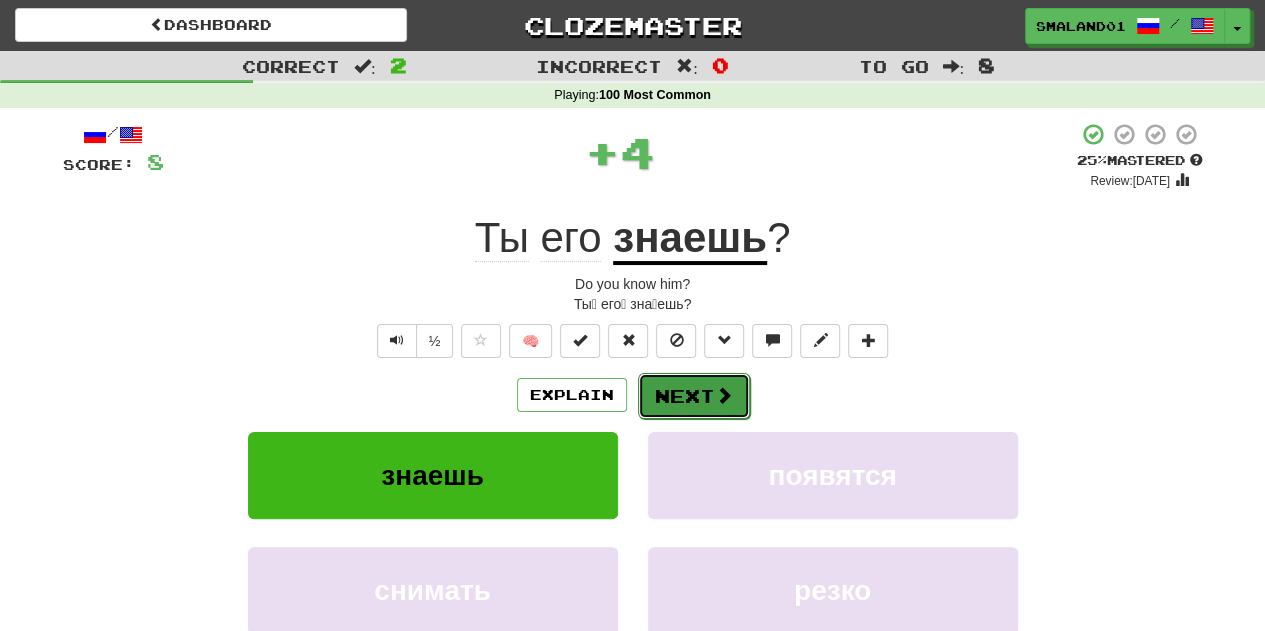 click on "Next" at bounding box center [694, 396] 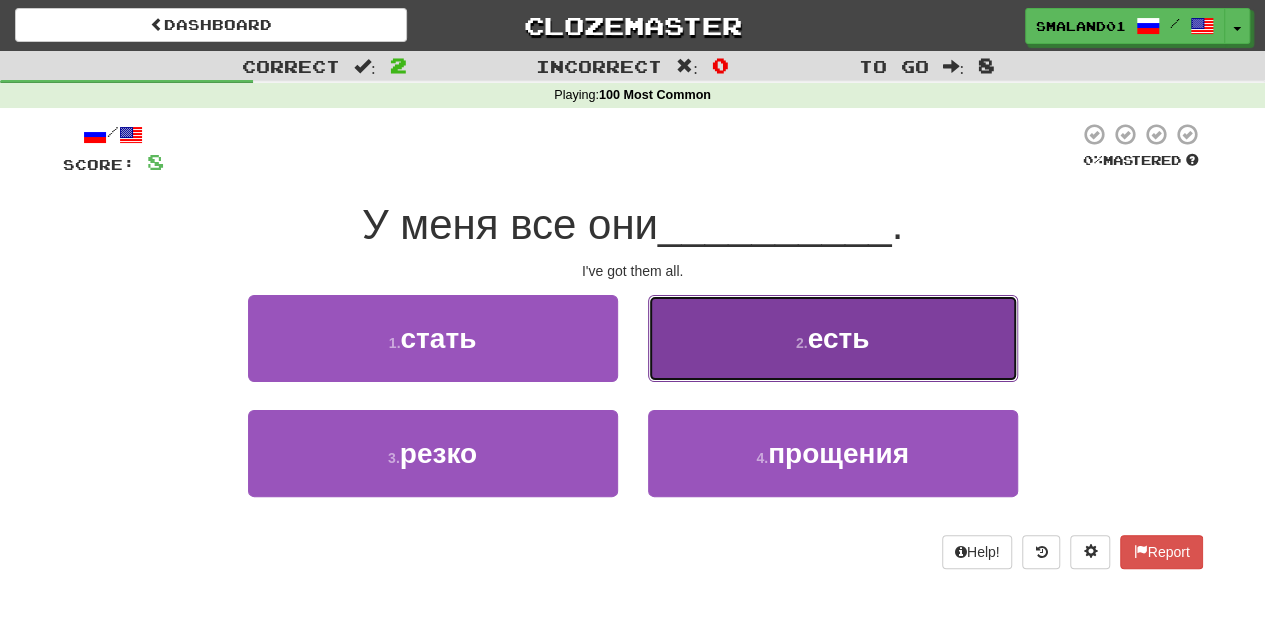 click on "2 .  есть" at bounding box center [833, 338] 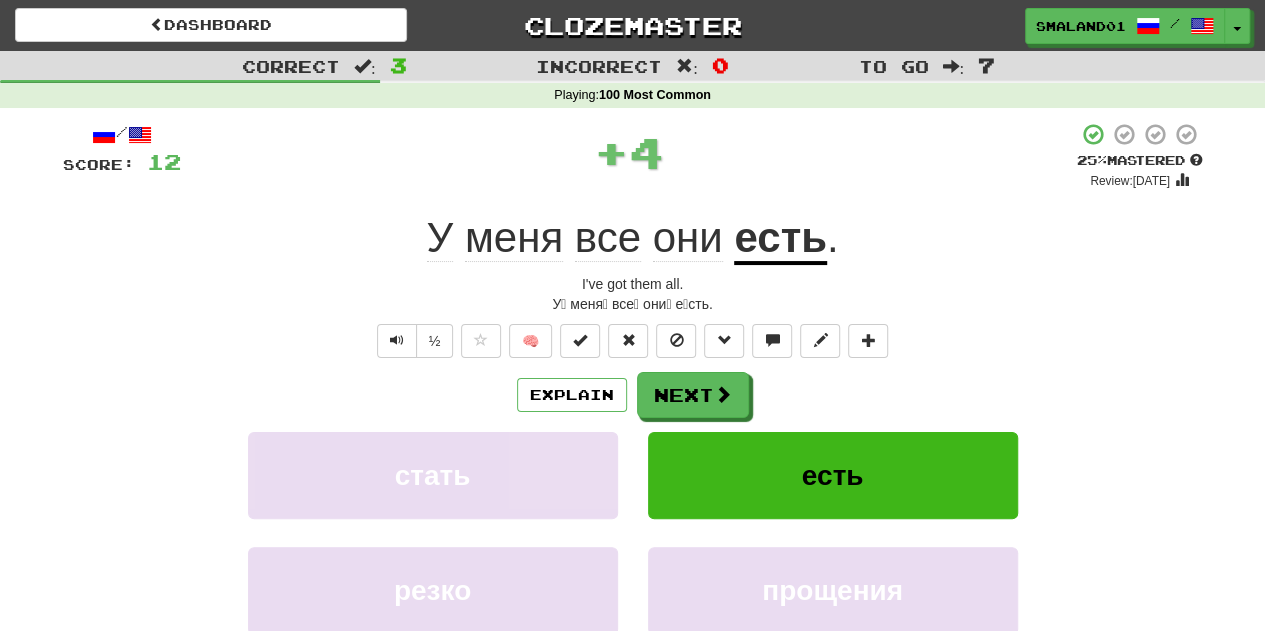 click on "Explain Next стать есть резко прощения Learn more: стать есть резко прощения" at bounding box center [633, 532] 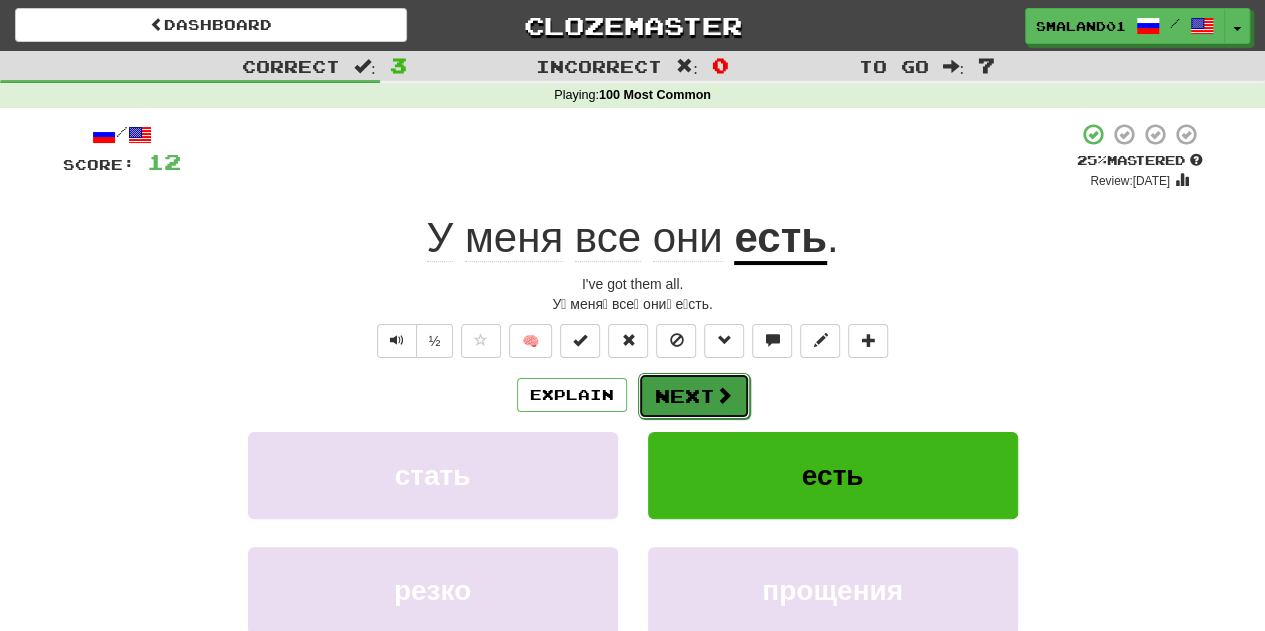 click on "Next" at bounding box center (694, 396) 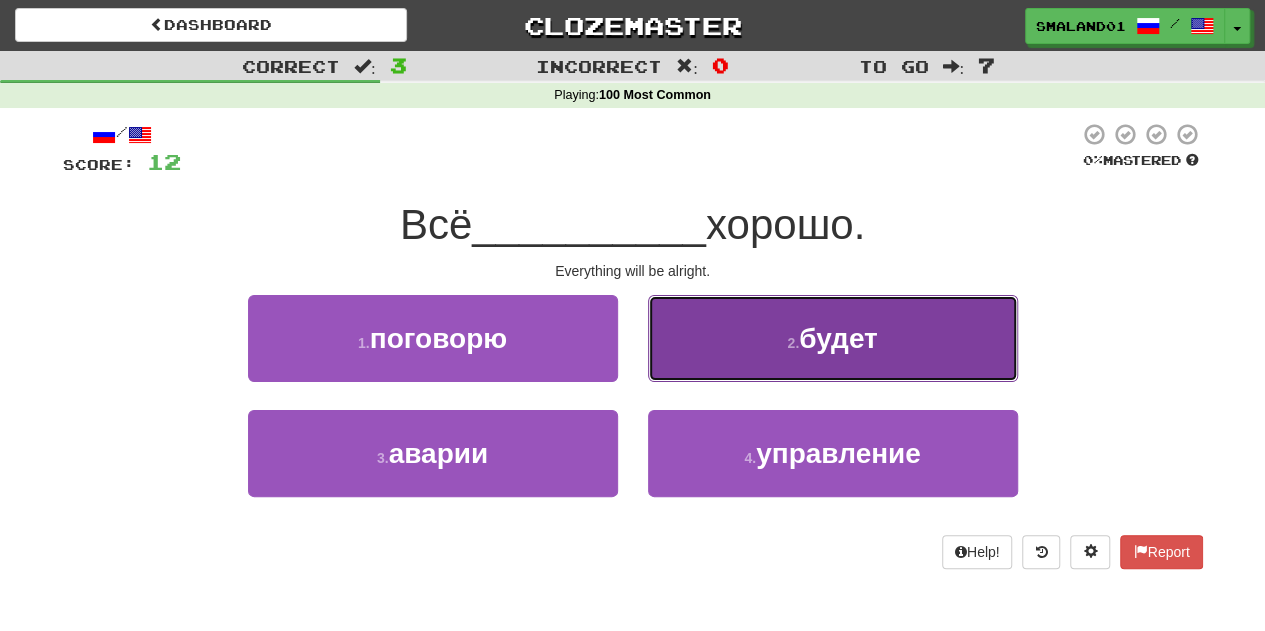 click on "2 .  будет" at bounding box center (833, 338) 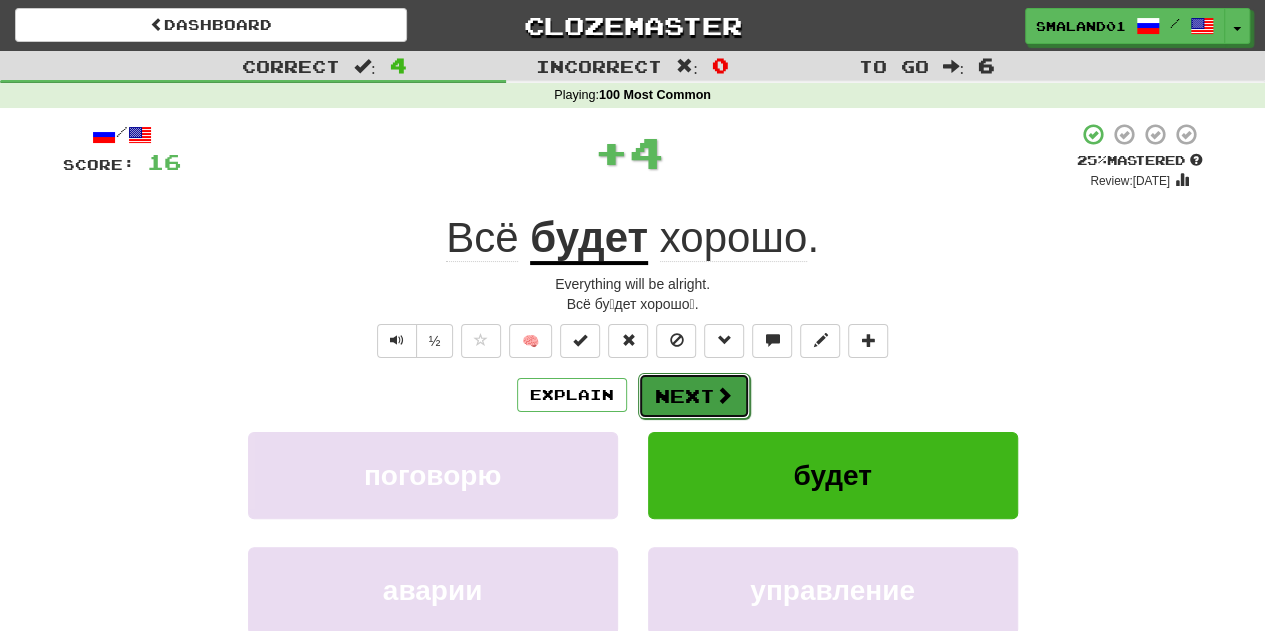 click on "Next" at bounding box center (694, 396) 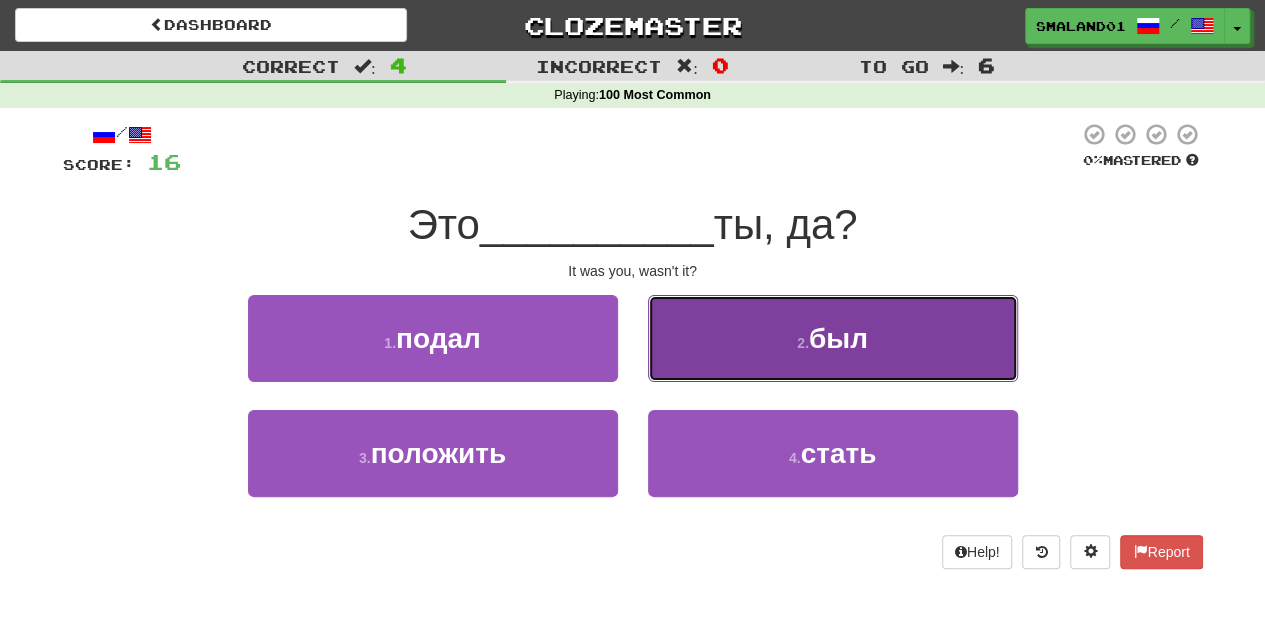 click on "2 .  был" at bounding box center (833, 338) 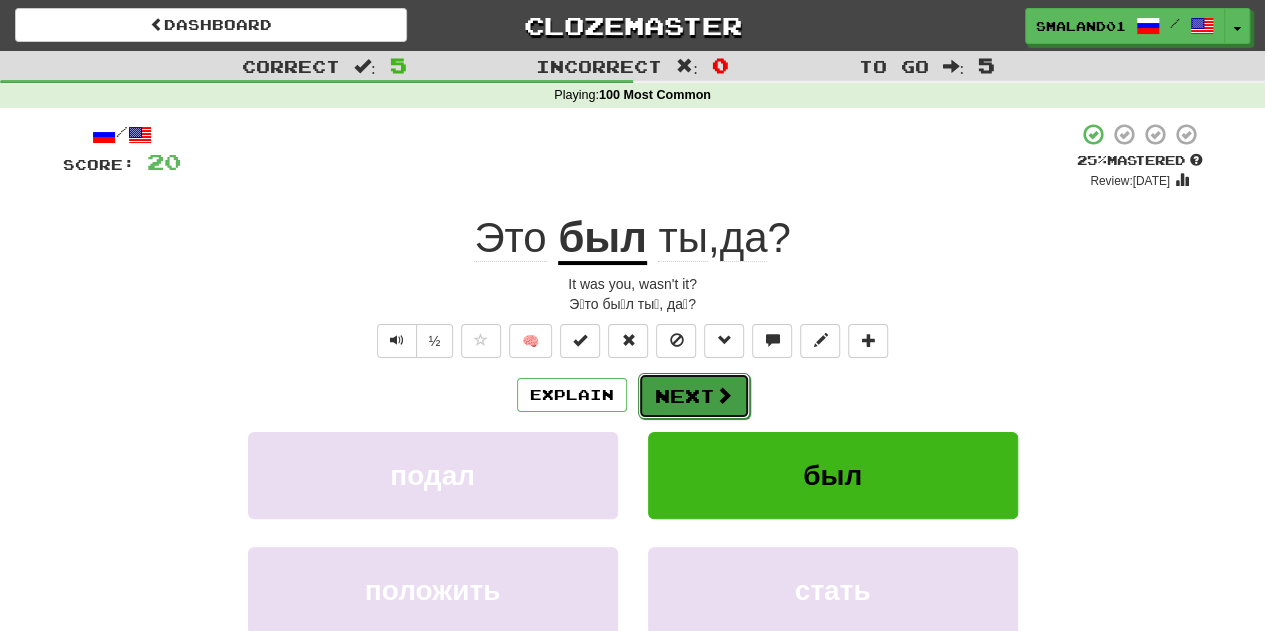 click on "Next" at bounding box center [694, 396] 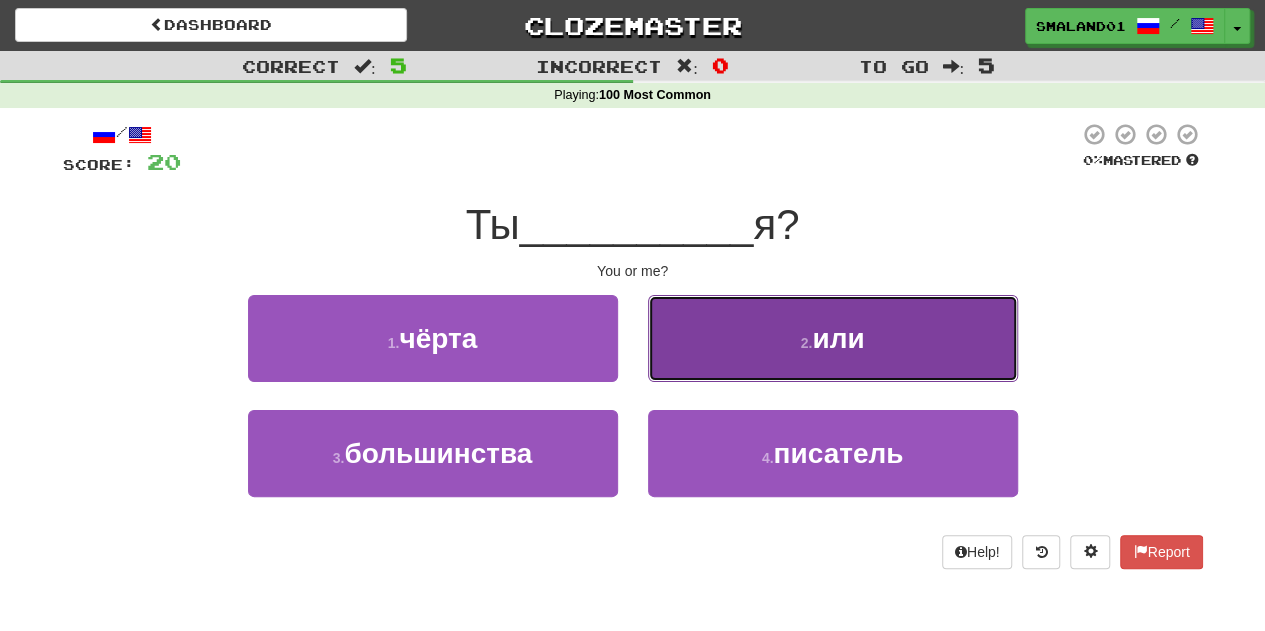 click on "2 .  или" at bounding box center [833, 338] 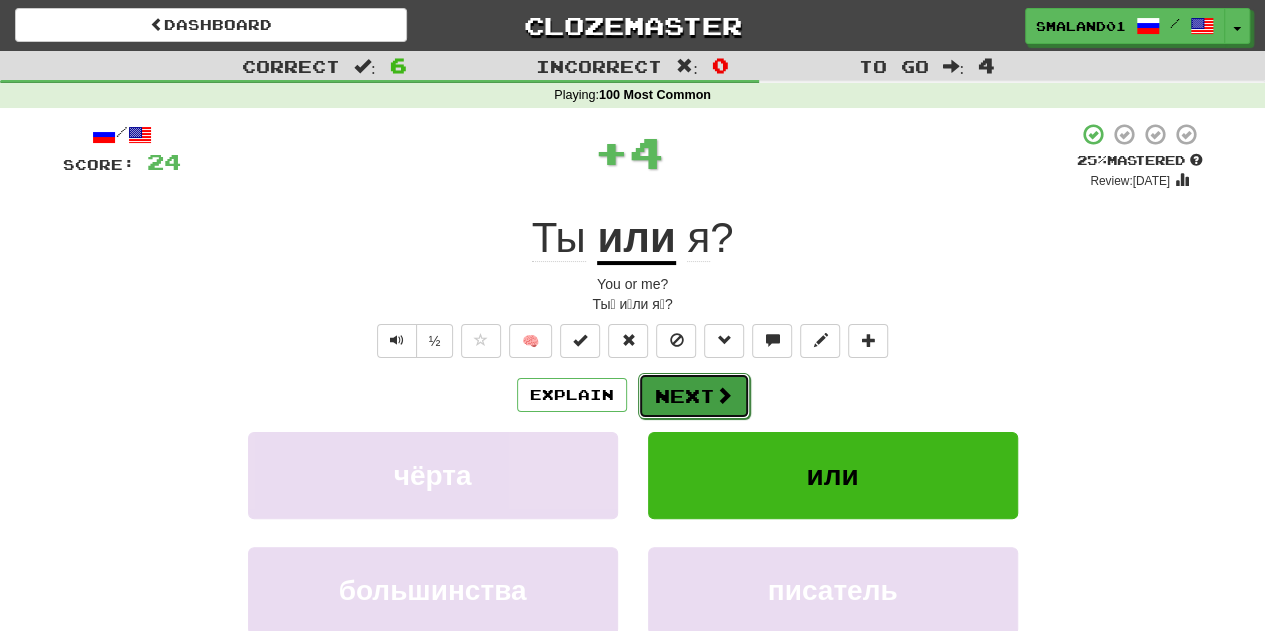click on "Next" at bounding box center (694, 396) 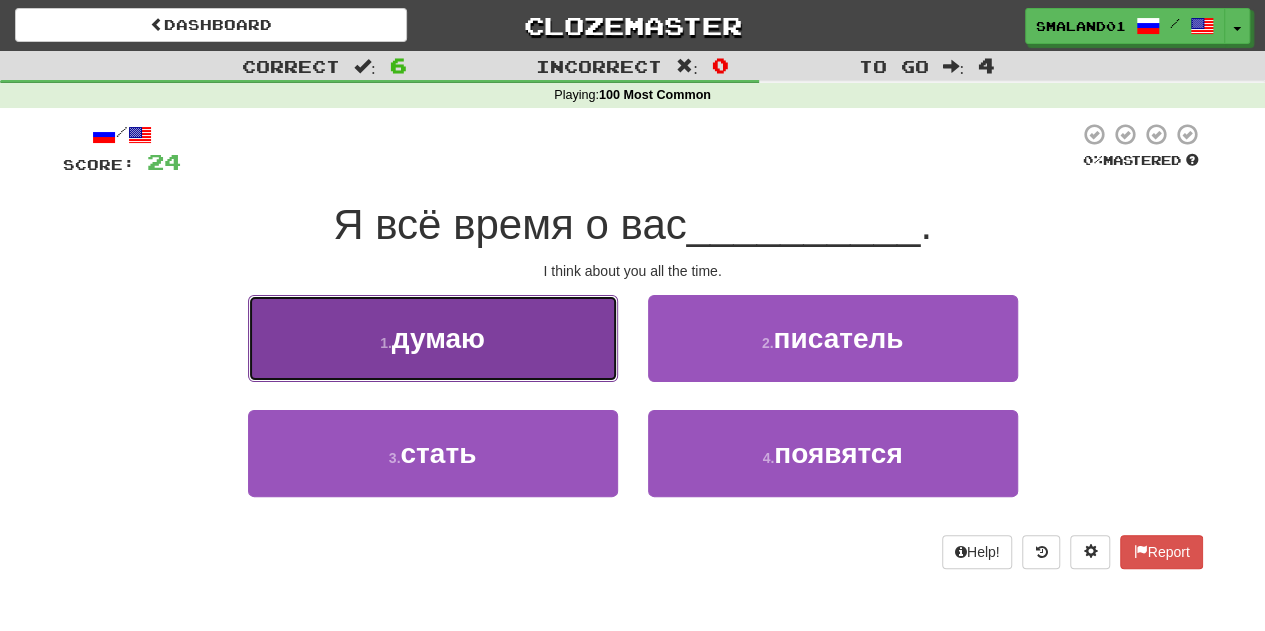 click on "1 .  думаю" at bounding box center (433, 338) 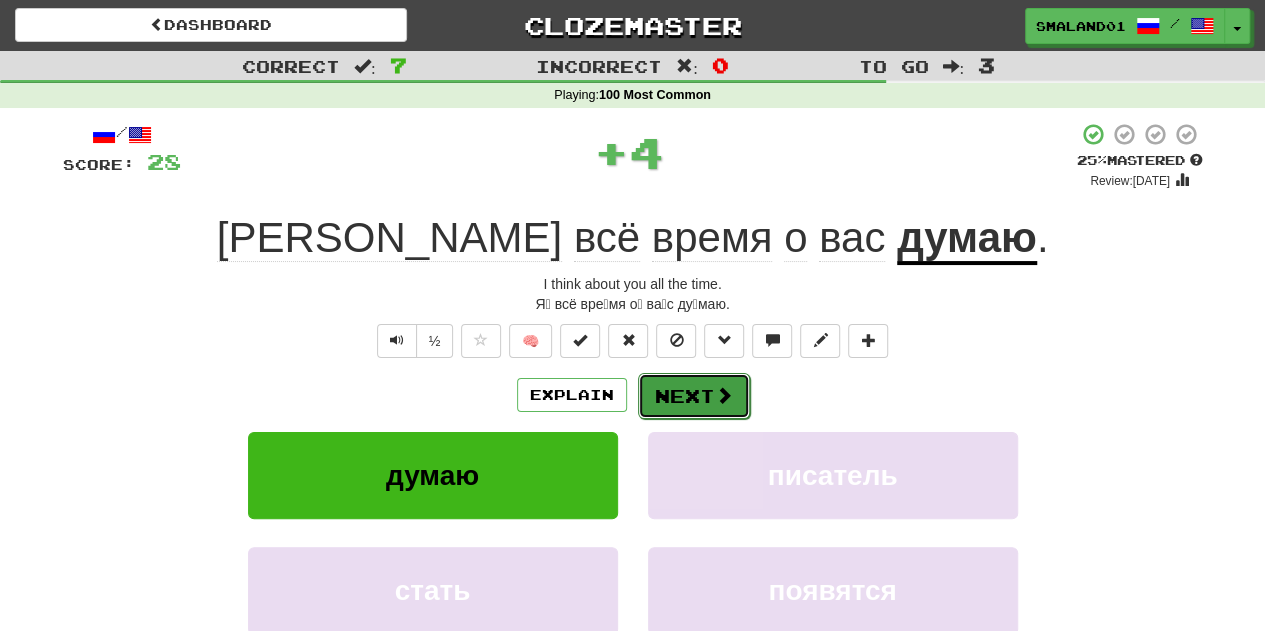 click on "Next" at bounding box center [694, 396] 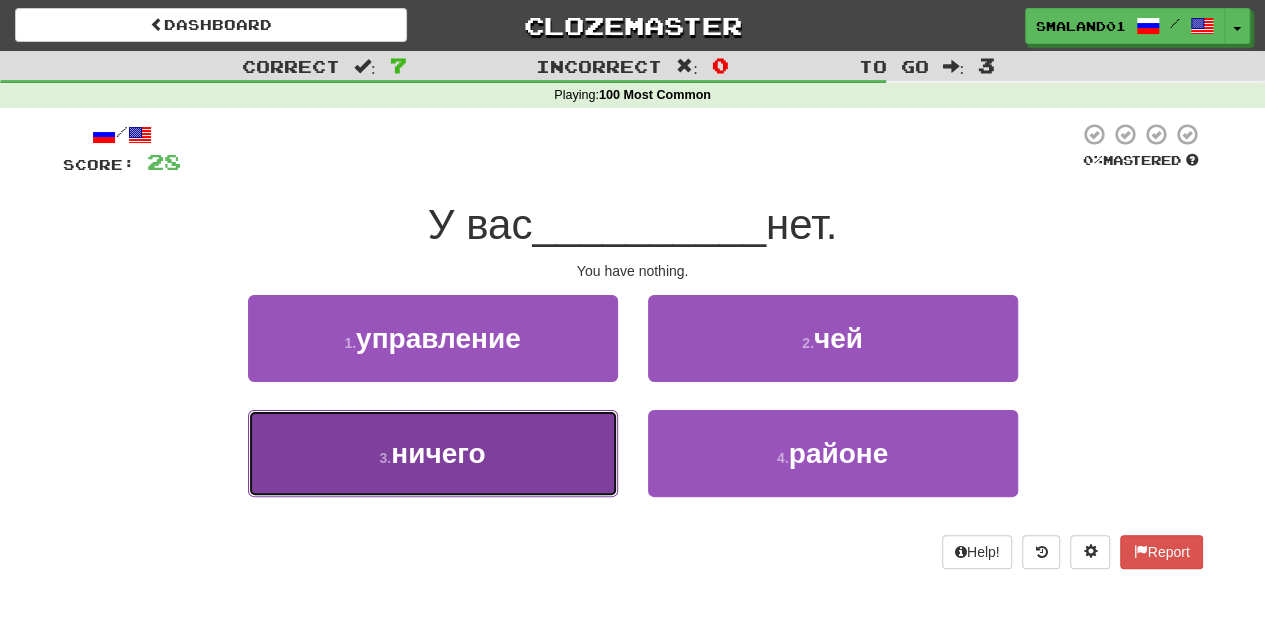 click on "ничего" at bounding box center (438, 453) 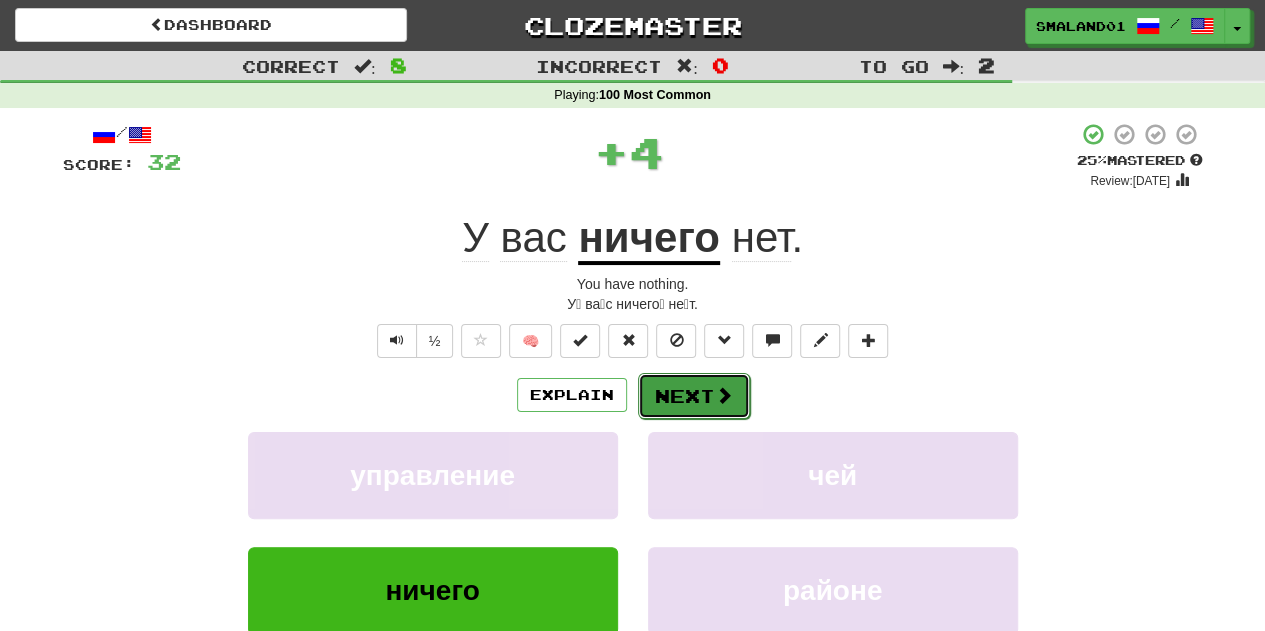click on "Next" at bounding box center (694, 396) 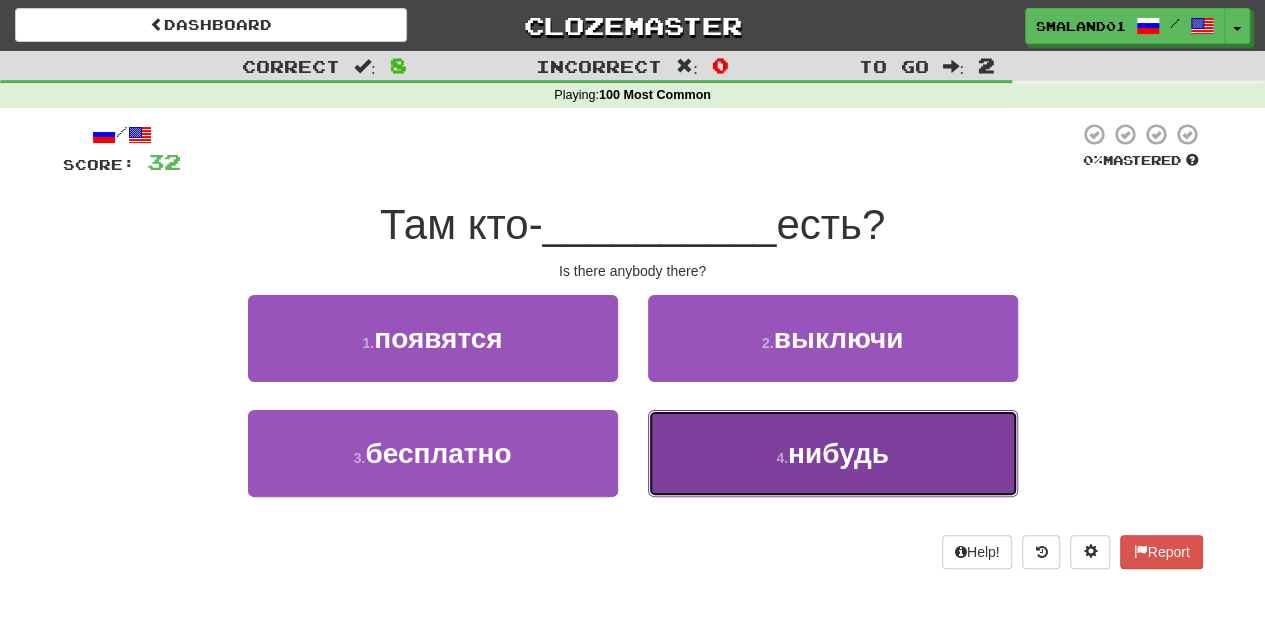 click on "4 ." at bounding box center (782, 458) 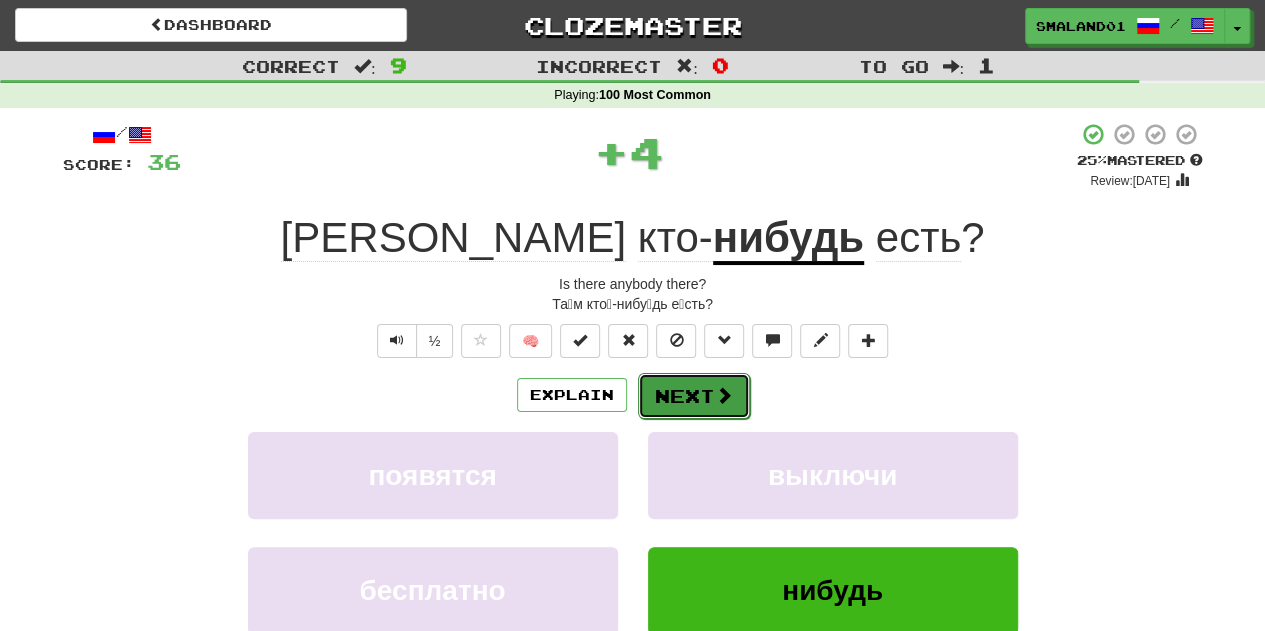click on "Next" at bounding box center [694, 396] 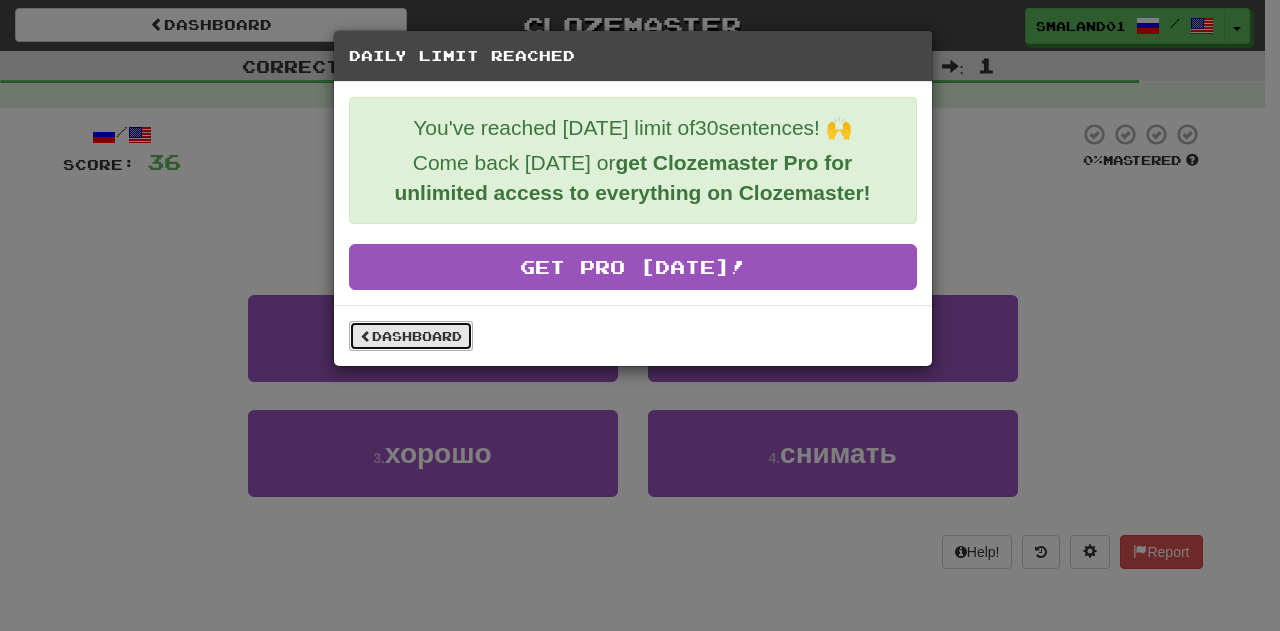 click on "Dashboard" at bounding box center [411, 336] 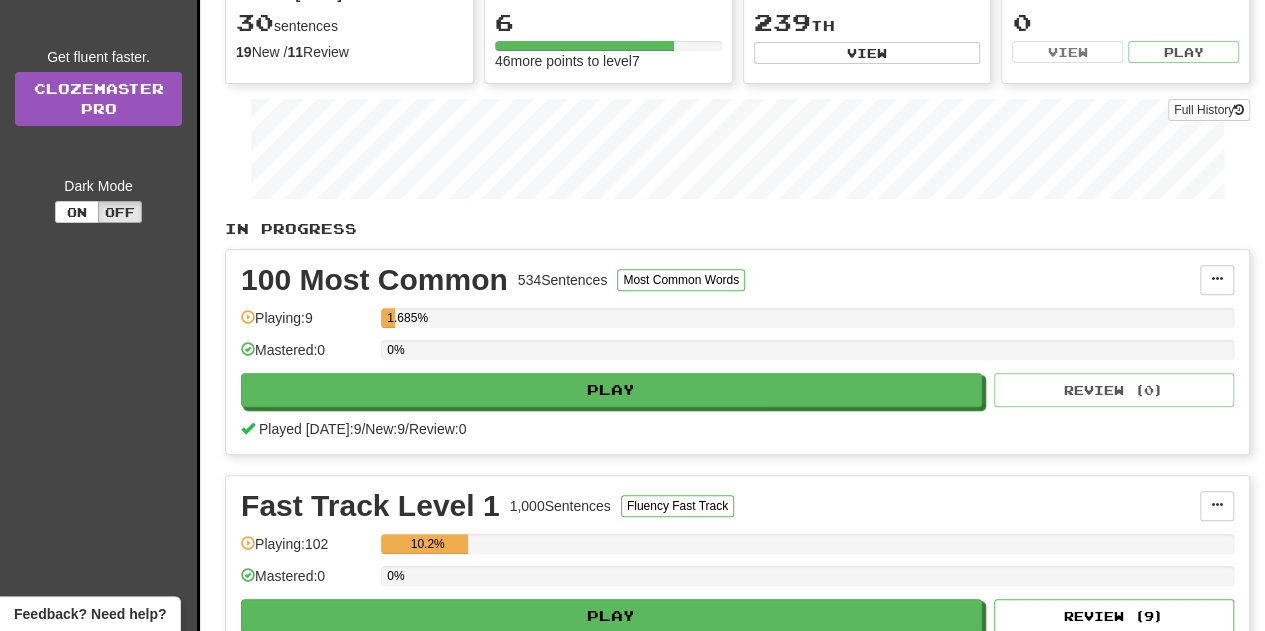 scroll, scrollTop: 204, scrollLeft: 0, axis: vertical 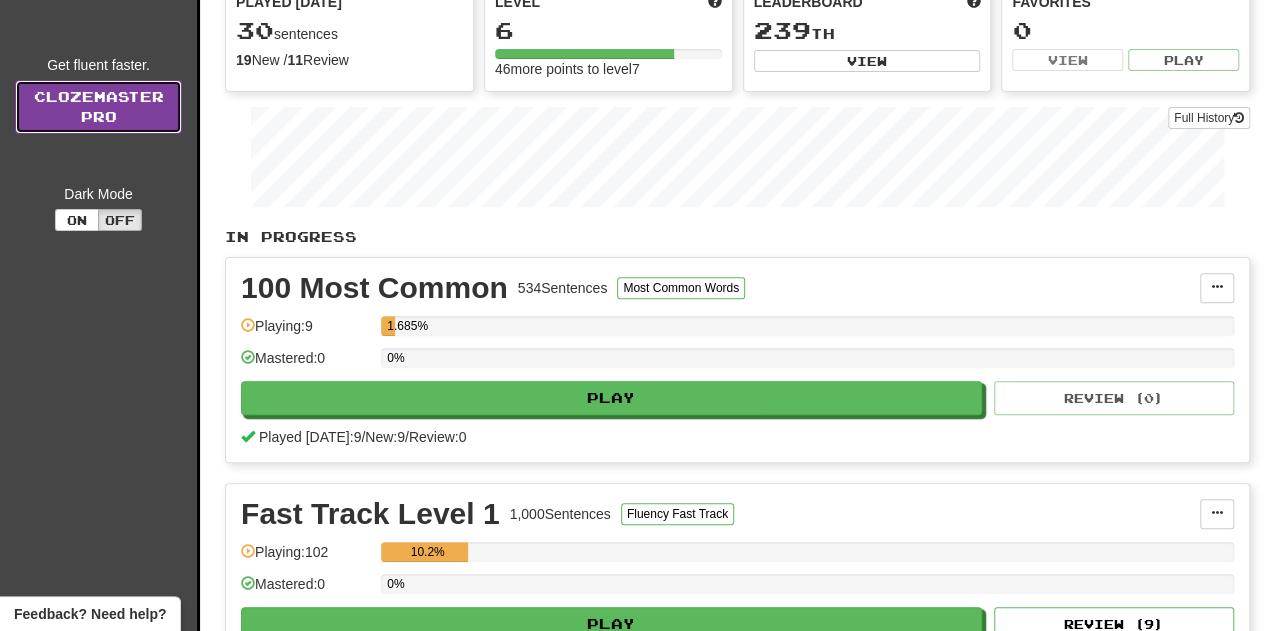 click on "Clozemaster Pro" at bounding box center [98, 107] 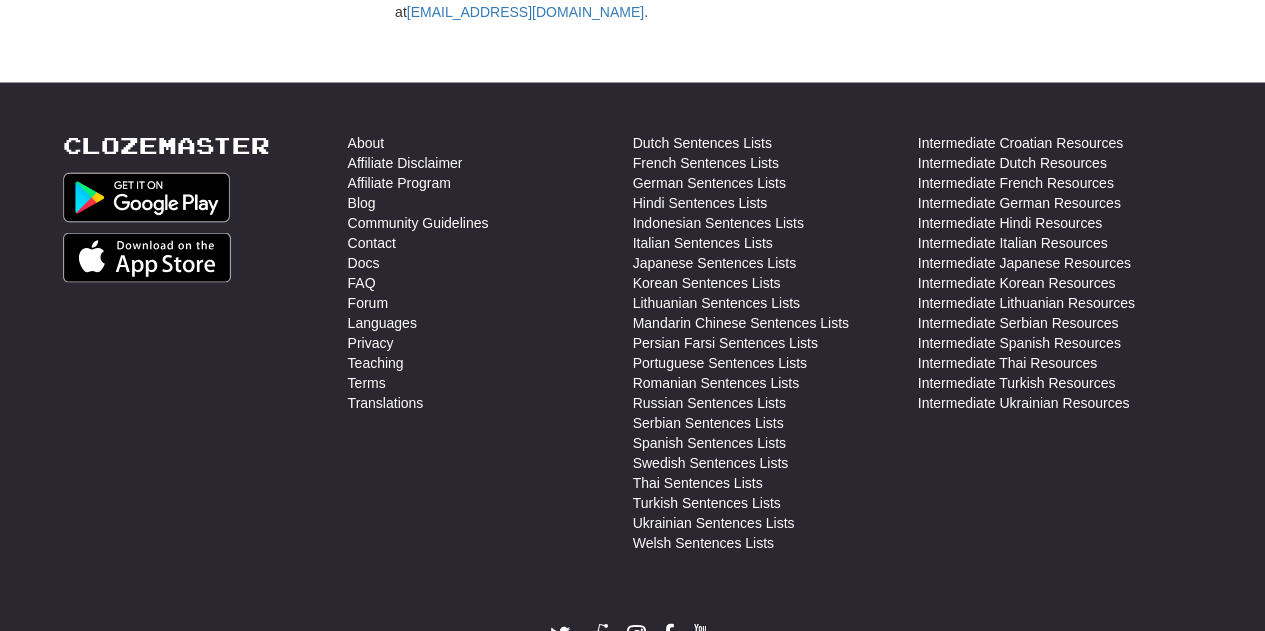 scroll, scrollTop: 5729, scrollLeft: 0, axis: vertical 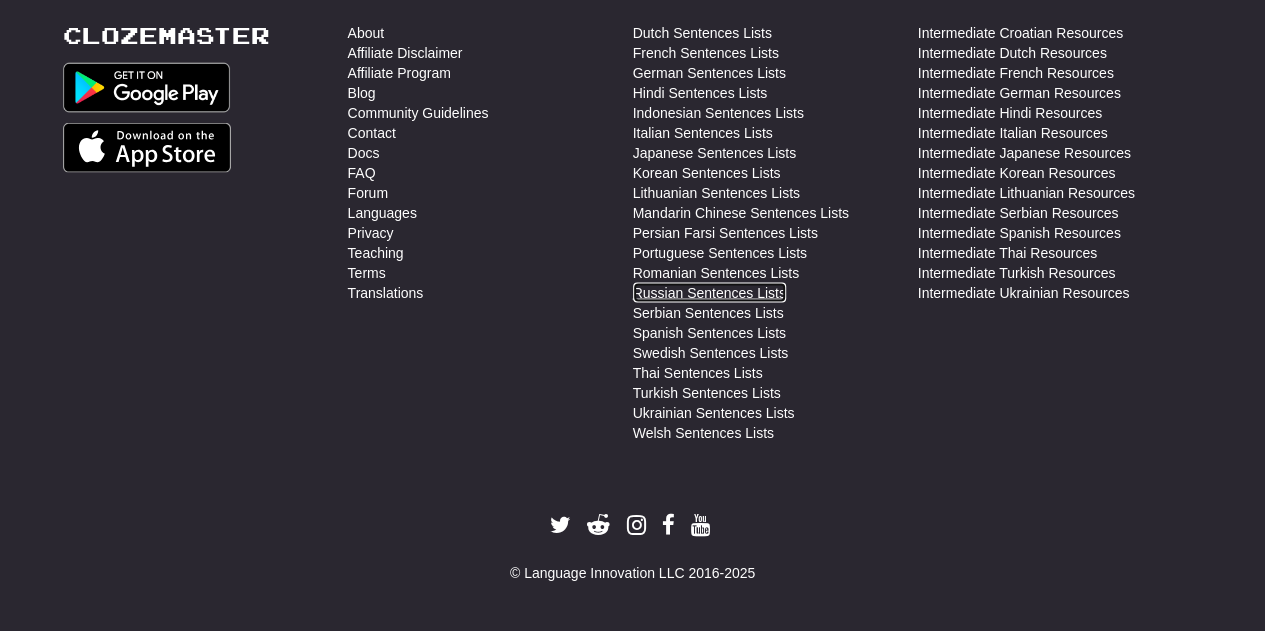 click on "Russian Sentences Lists" at bounding box center (709, 293) 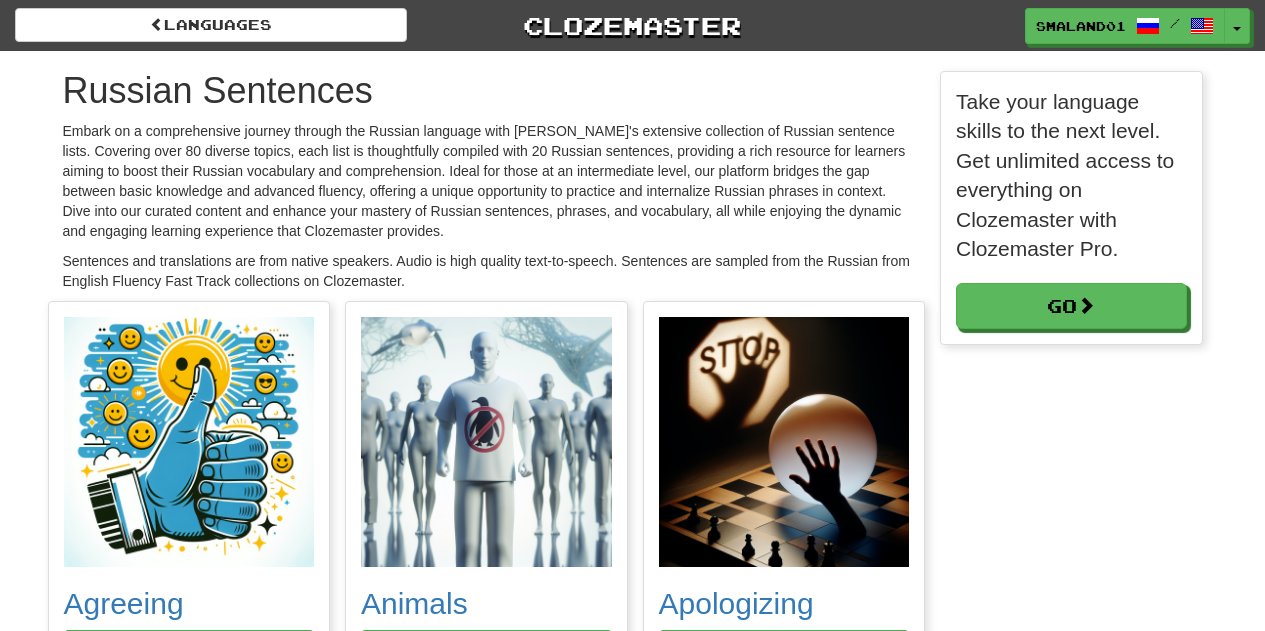 scroll, scrollTop: 0, scrollLeft: 0, axis: both 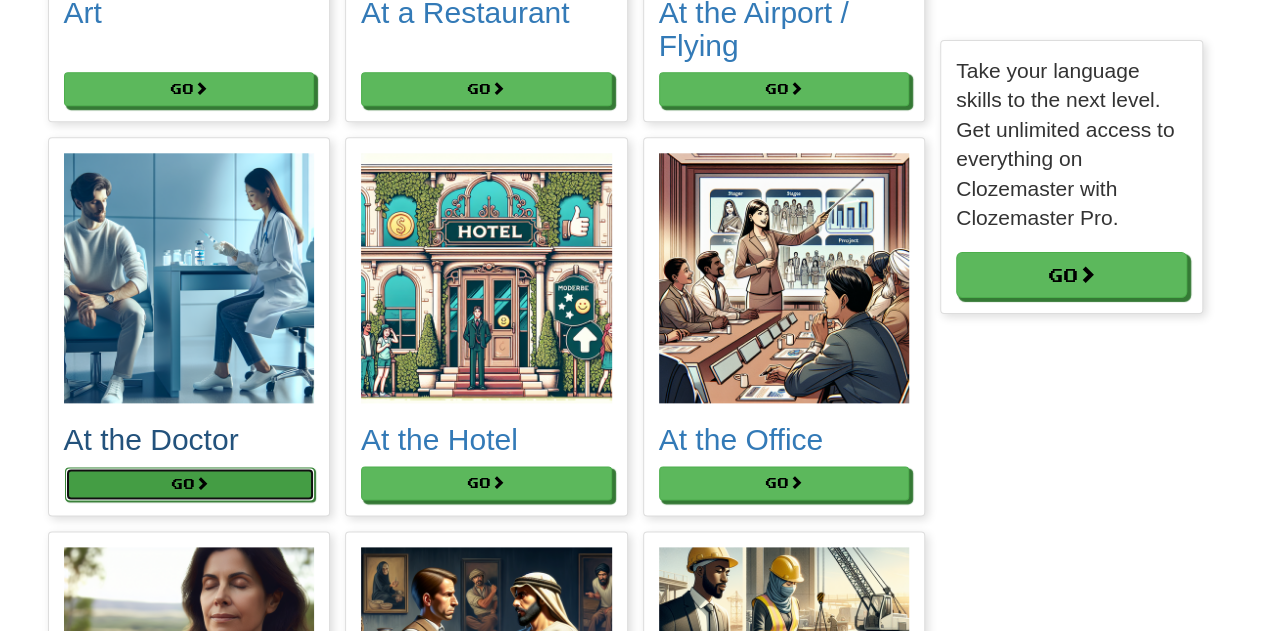 click on "Go" at bounding box center (190, 484) 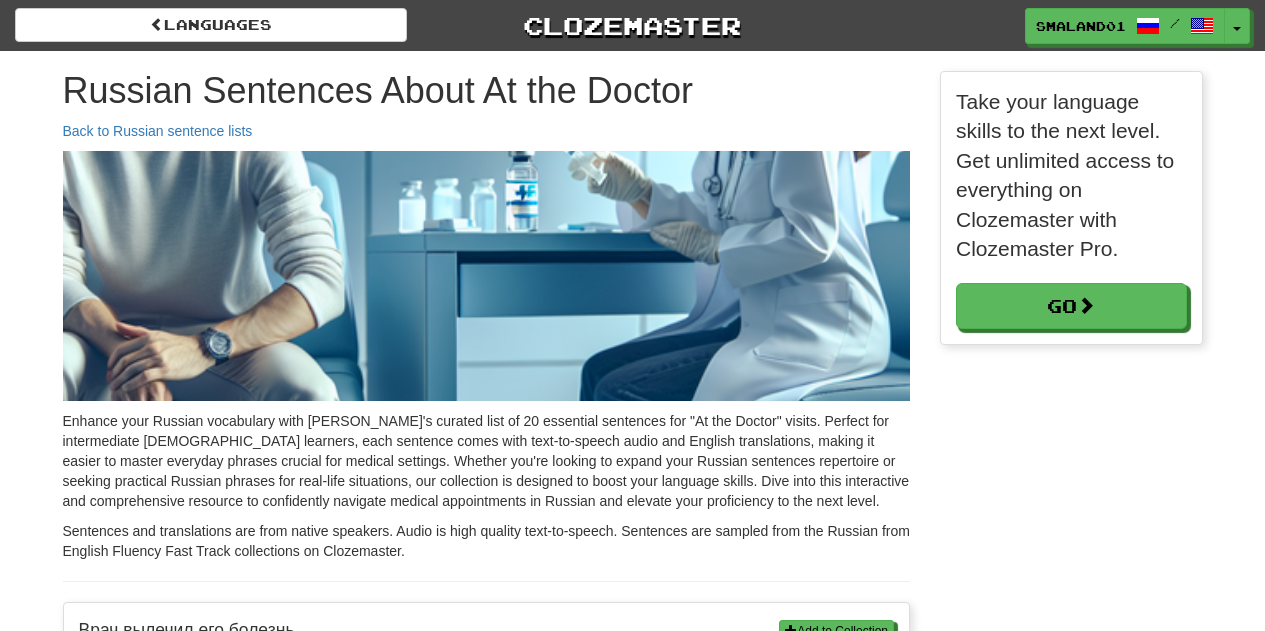 scroll, scrollTop: 0, scrollLeft: 0, axis: both 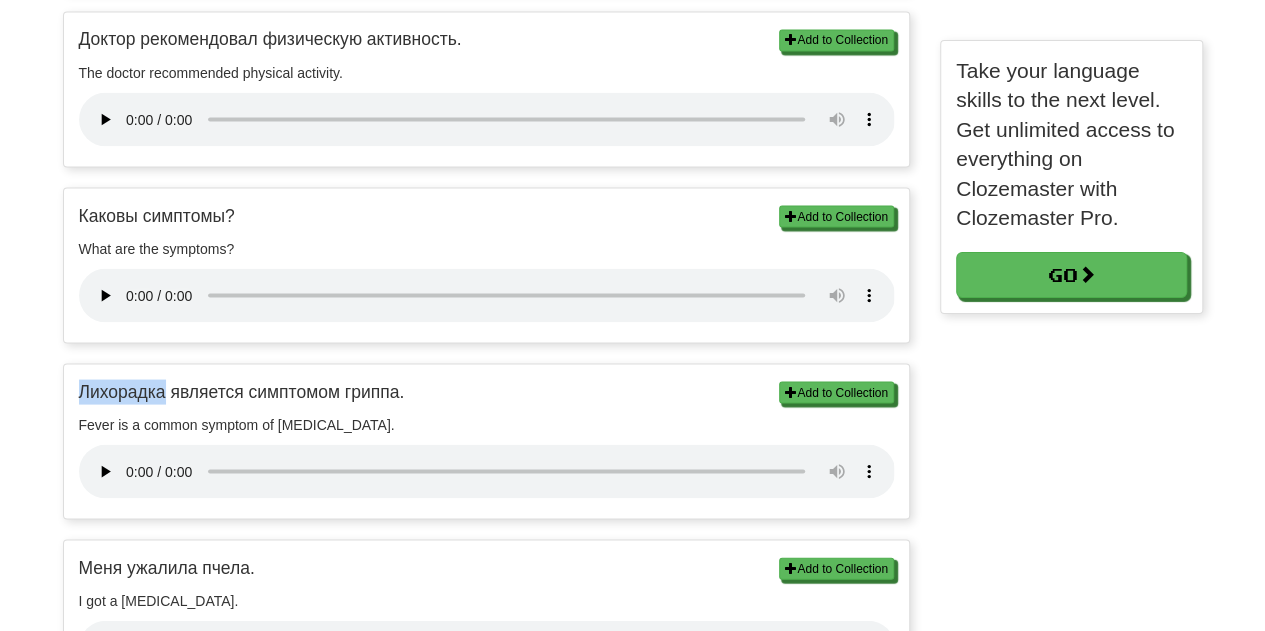 drag, startPoint x: 77, startPoint y: 388, endPoint x: 165, endPoint y: 385, distance: 88.051125 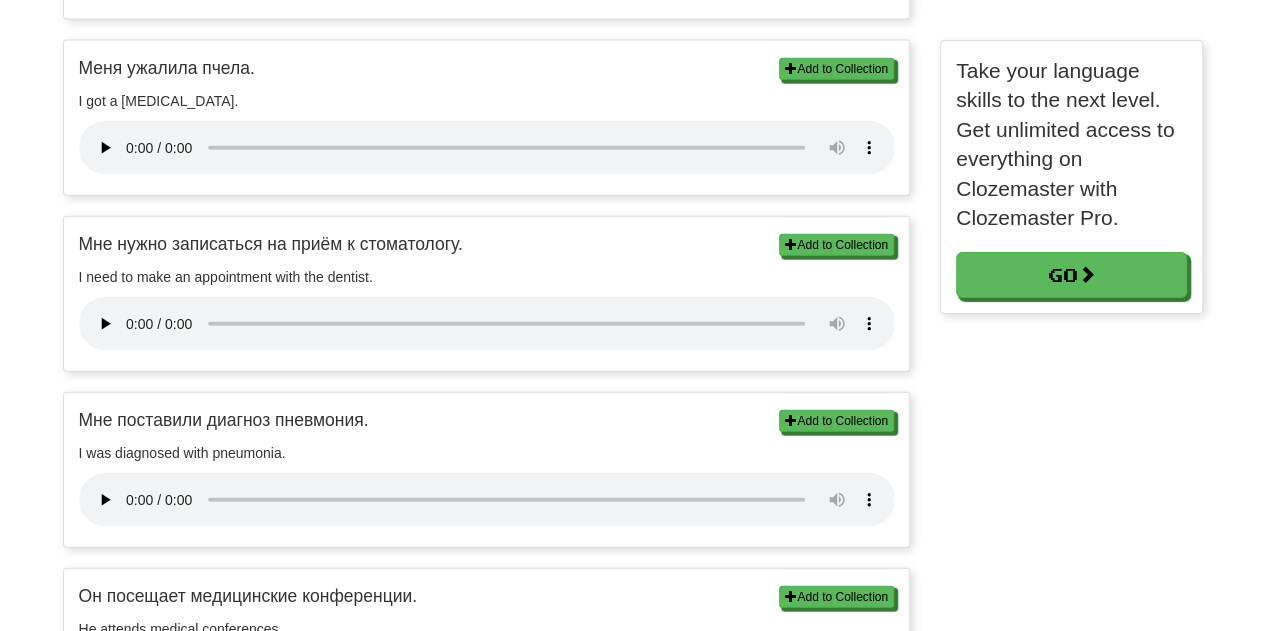 scroll, scrollTop: 2405, scrollLeft: 0, axis: vertical 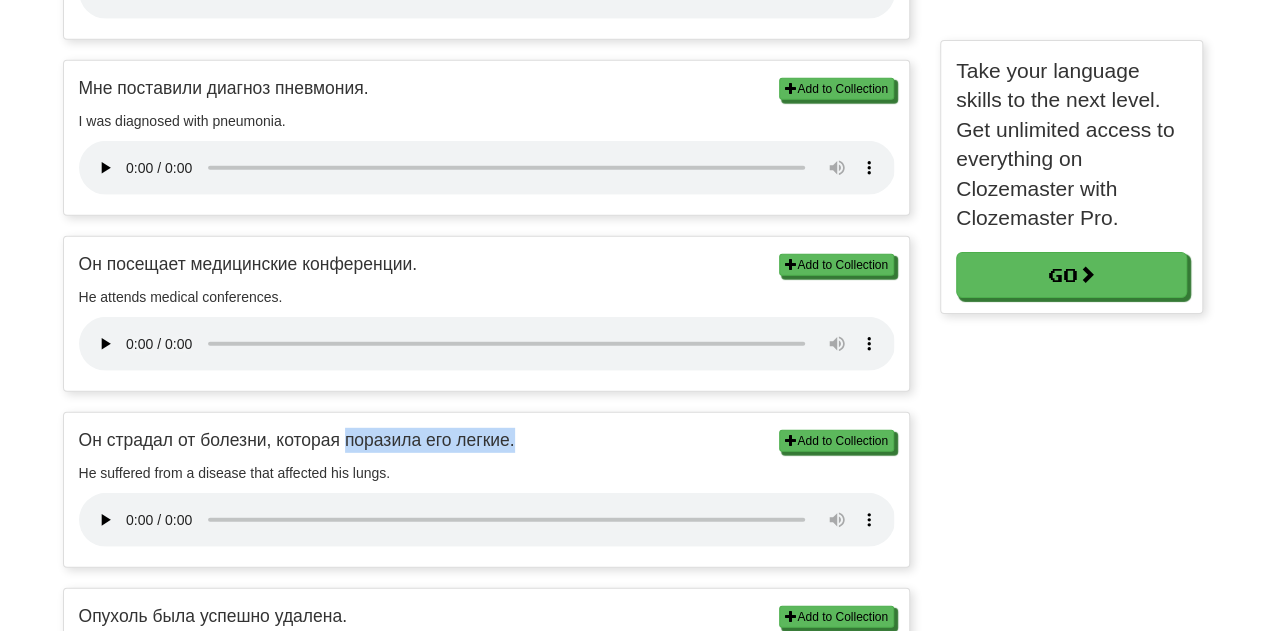 drag, startPoint x: 343, startPoint y: 434, endPoint x: 521, endPoint y: 425, distance: 178.22739 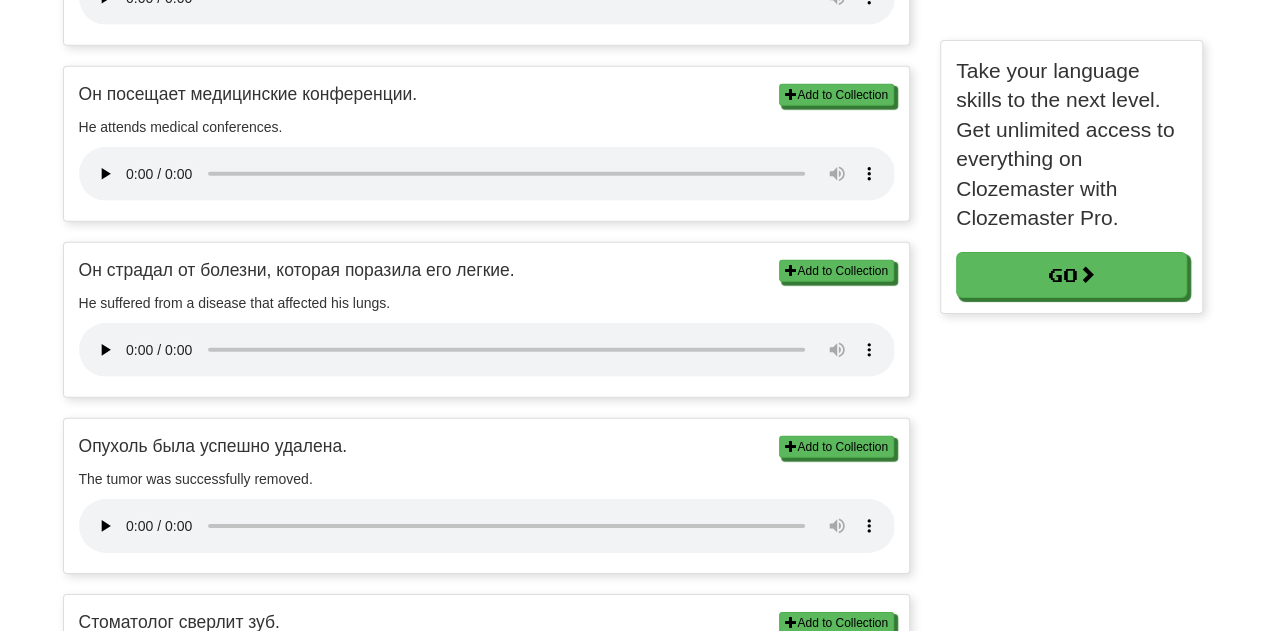 scroll, scrollTop: 2838, scrollLeft: 0, axis: vertical 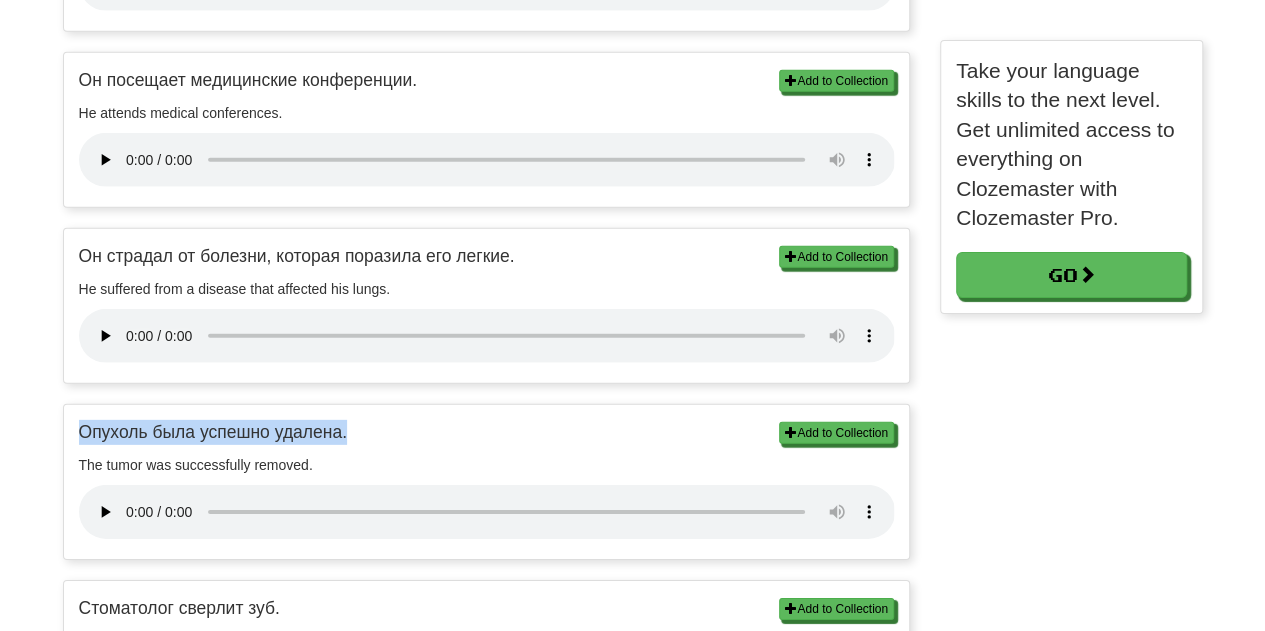 drag, startPoint x: 78, startPoint y: 429, endPoint x: 352, endPoint y: 427, distance: 274.0073 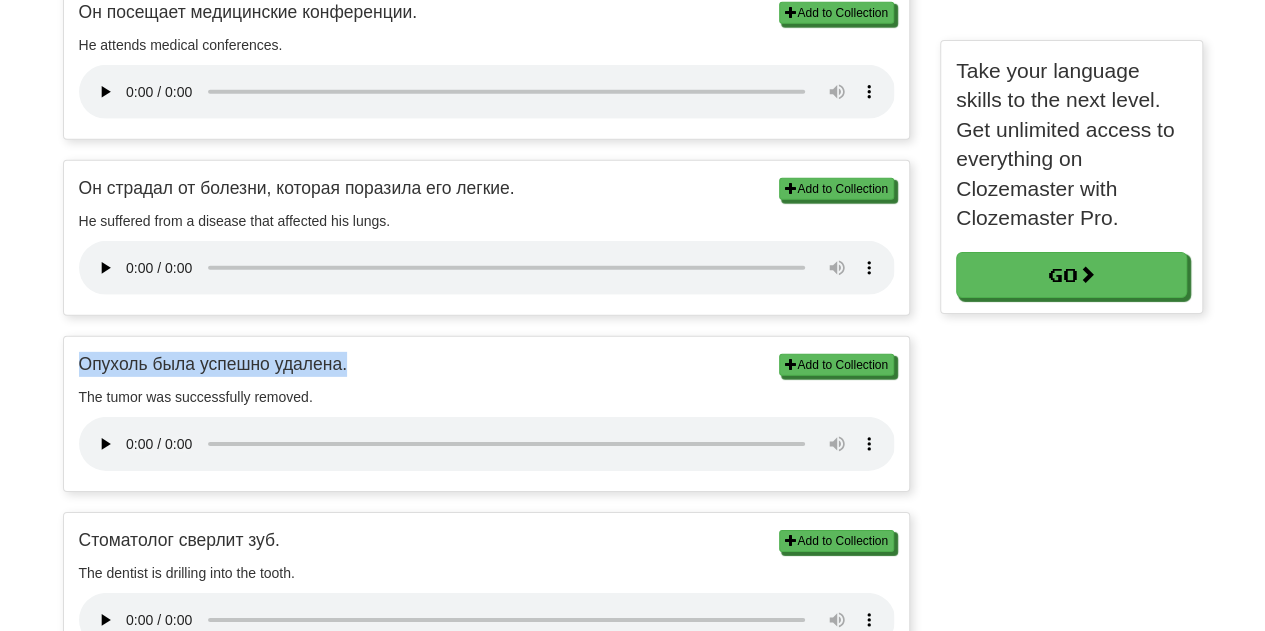 scroll, scrollTop: 2912, scrollLeft: 0, axis: vertical 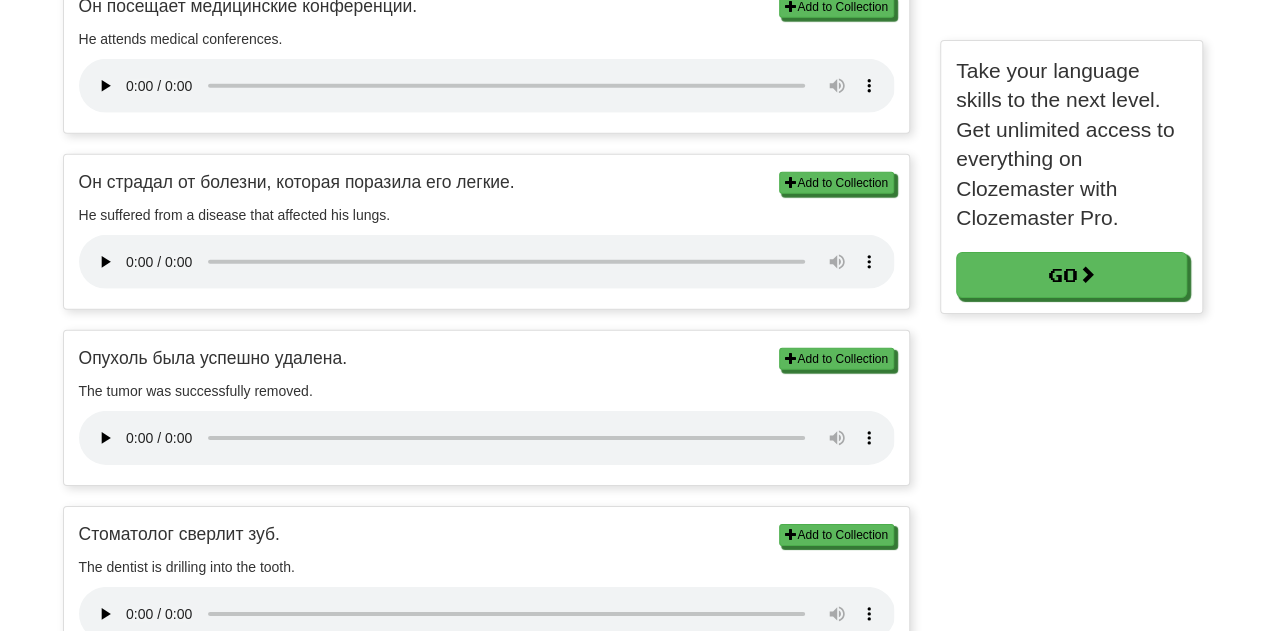 click on "Languages
Clozemaster
smaland01
/
Toggle Dropdown
Dashboard
Leaderboard
Activity Feed
Notifications
Profile
Discussions
Русский
/
English
Streak:
1
Review:
19
Points [DATE]: 168
Languages
Account
Logout
smaland01
/
Toggle Dropdown
Dashboard
Leaderboard
Activity Feed
Notifications
Profile
Discussions
Русский
/
English
Streak:
1
Review:
19
Points [DATE]: 168
Languages
Account
Logout
clozemaster
Russian Sentences About At the Doctor
Back to Russian sentence lists
Add to Collection
Врач вылечил его болезнь.
The doctor cured his illness.
Add to Collection" at bounding box center [632, 172] 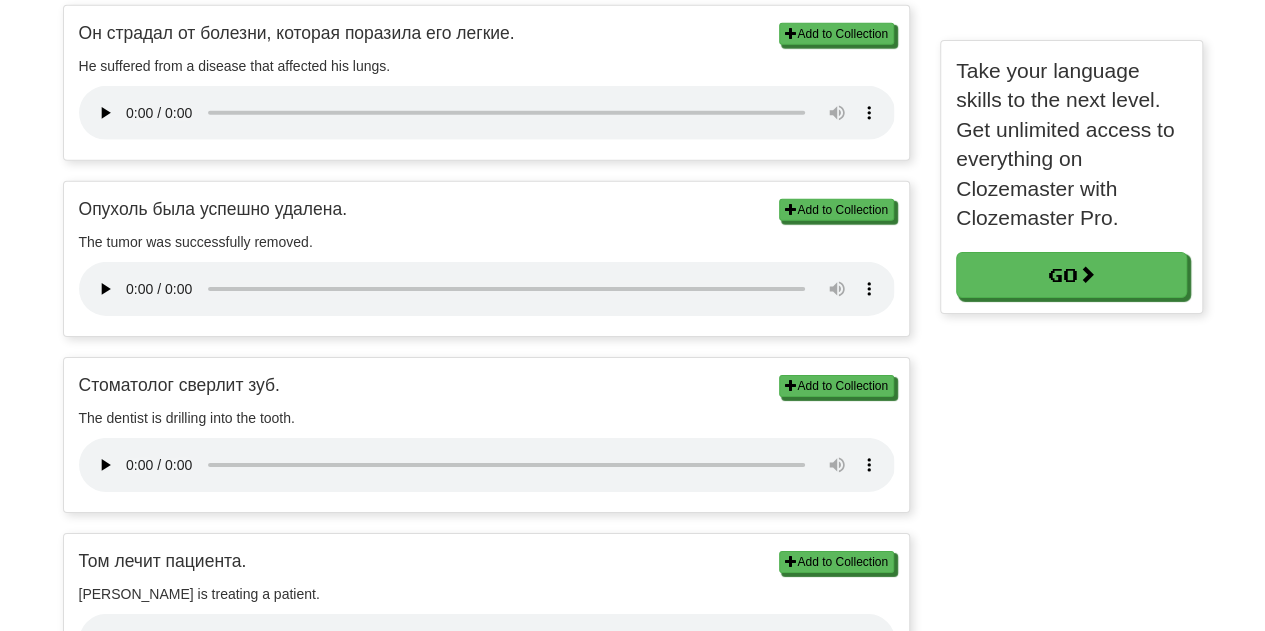 scroll, scrollTop: 10, scrollLeft: 10, axis: both 